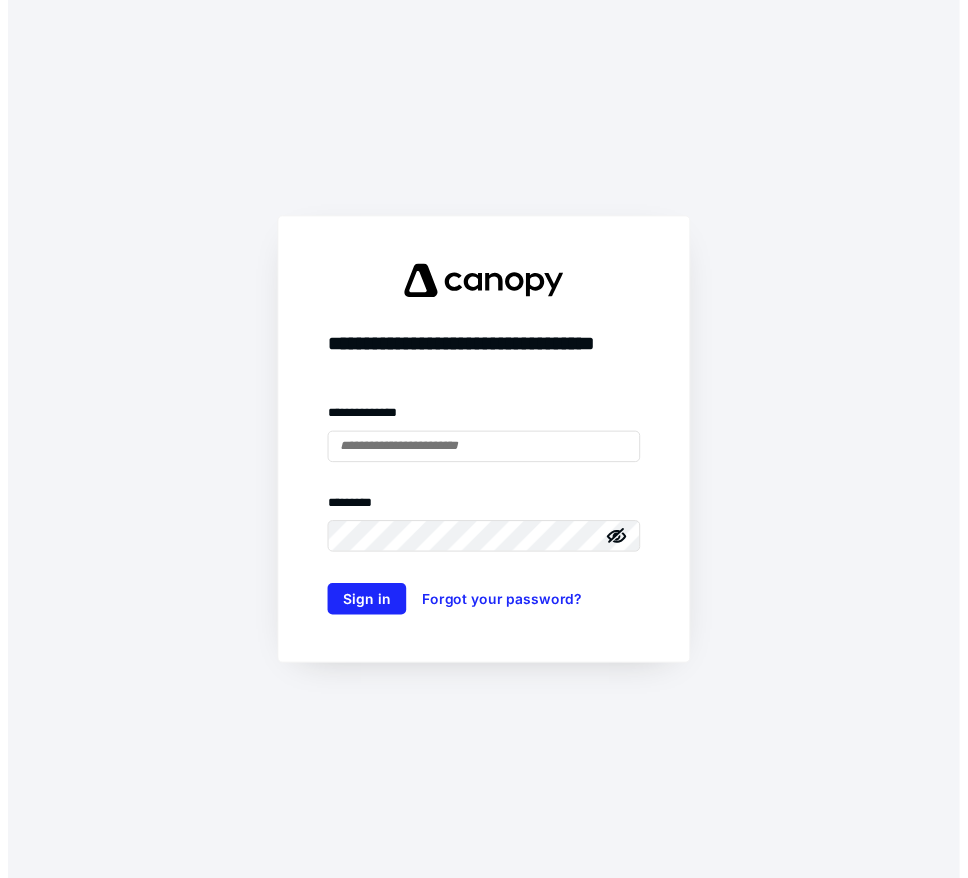 scroll, scrollTop: 0, scrollLeft: 0, axis: both 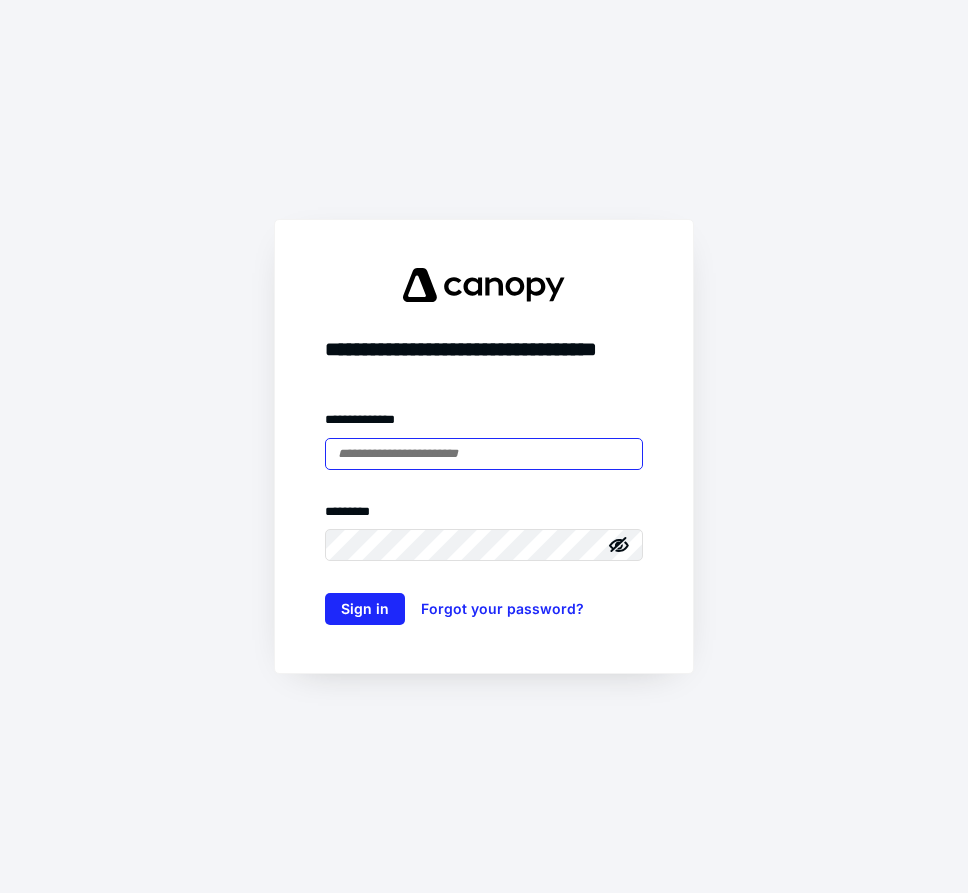 type on "**********" 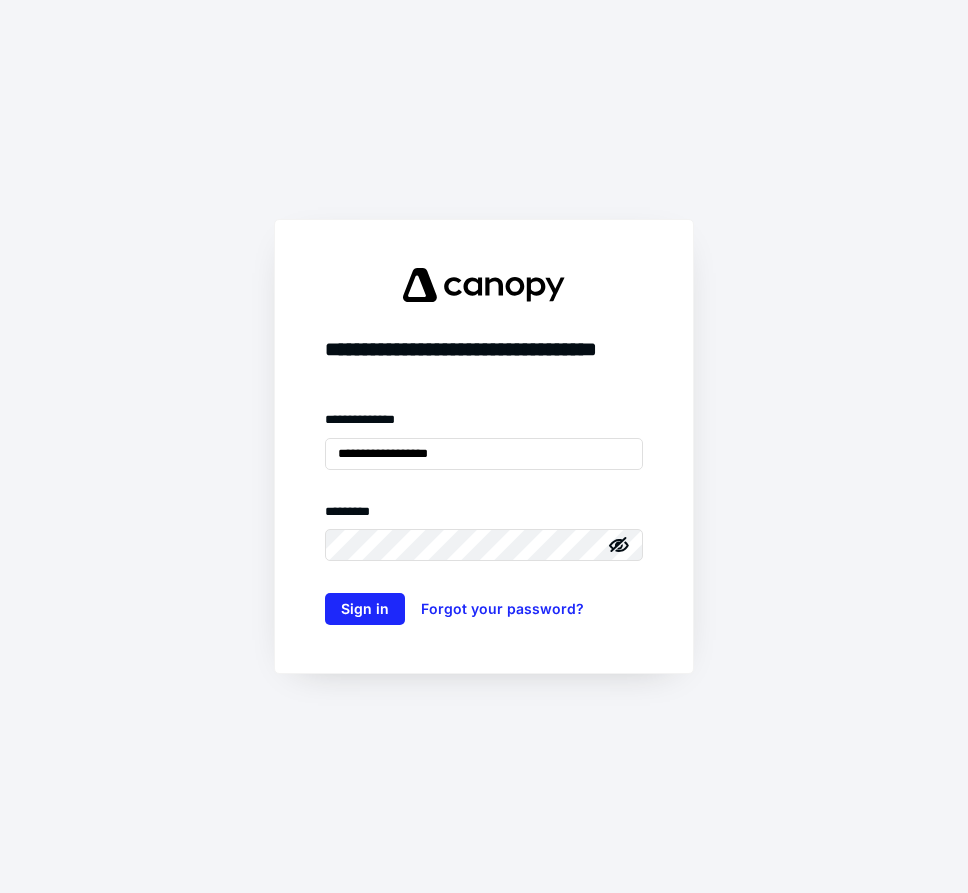 click 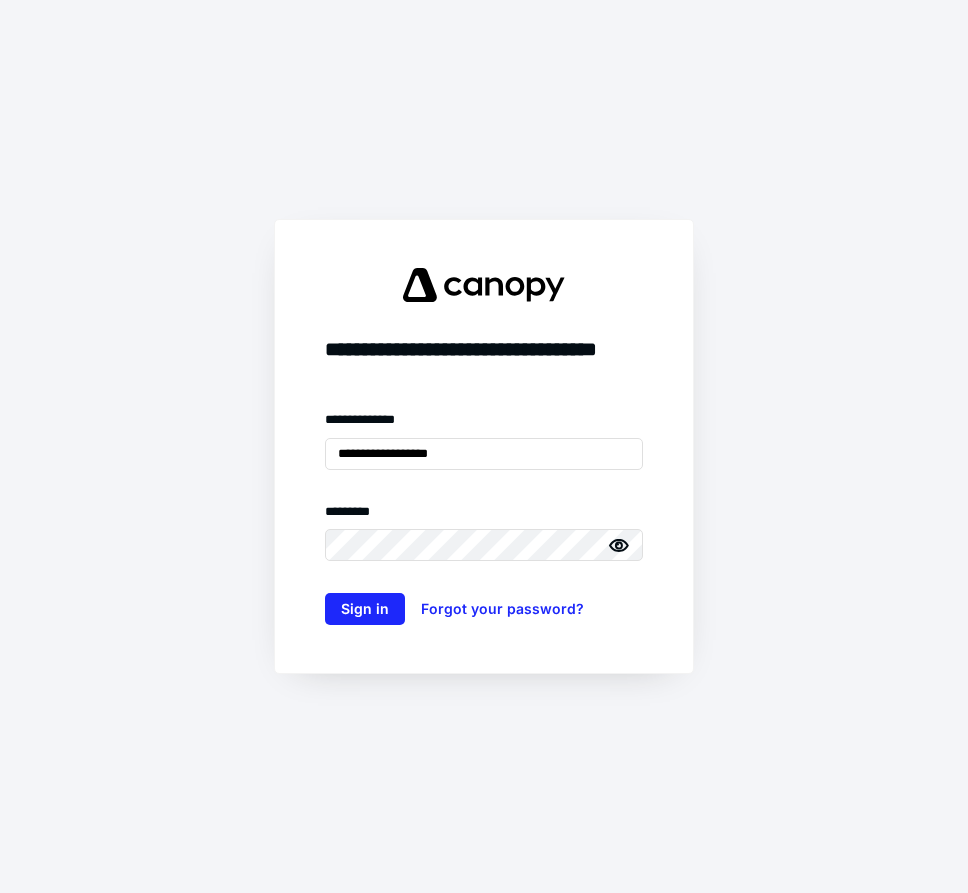 click 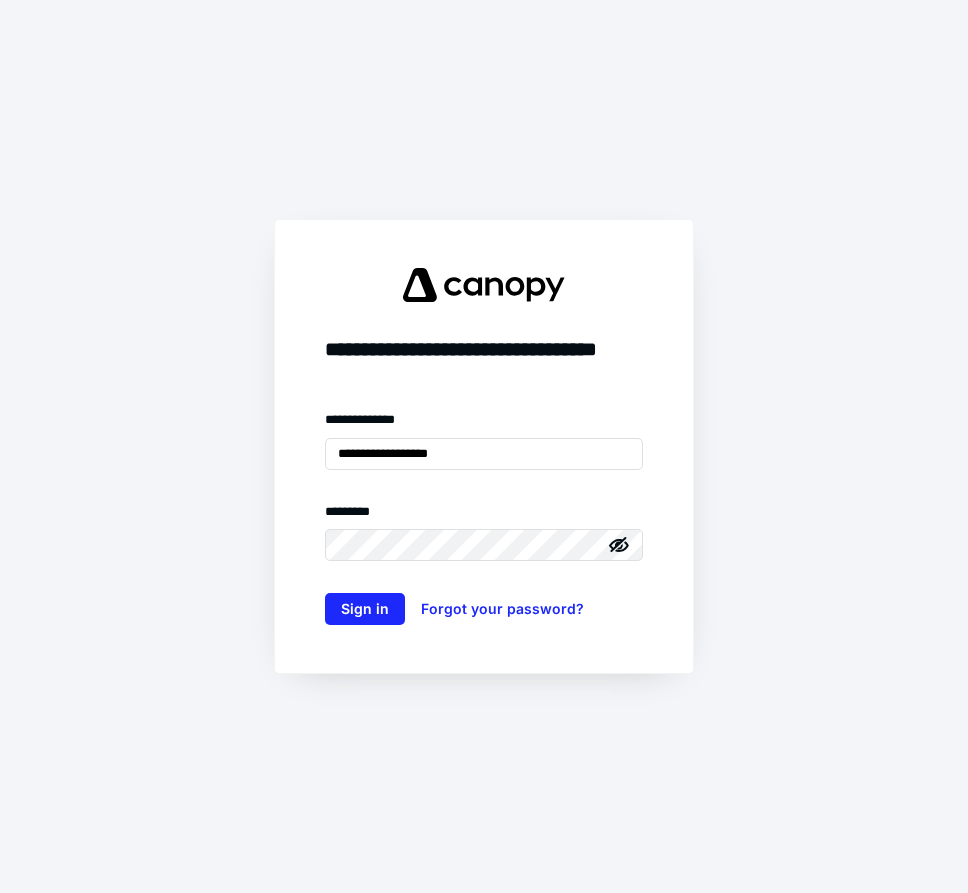 click 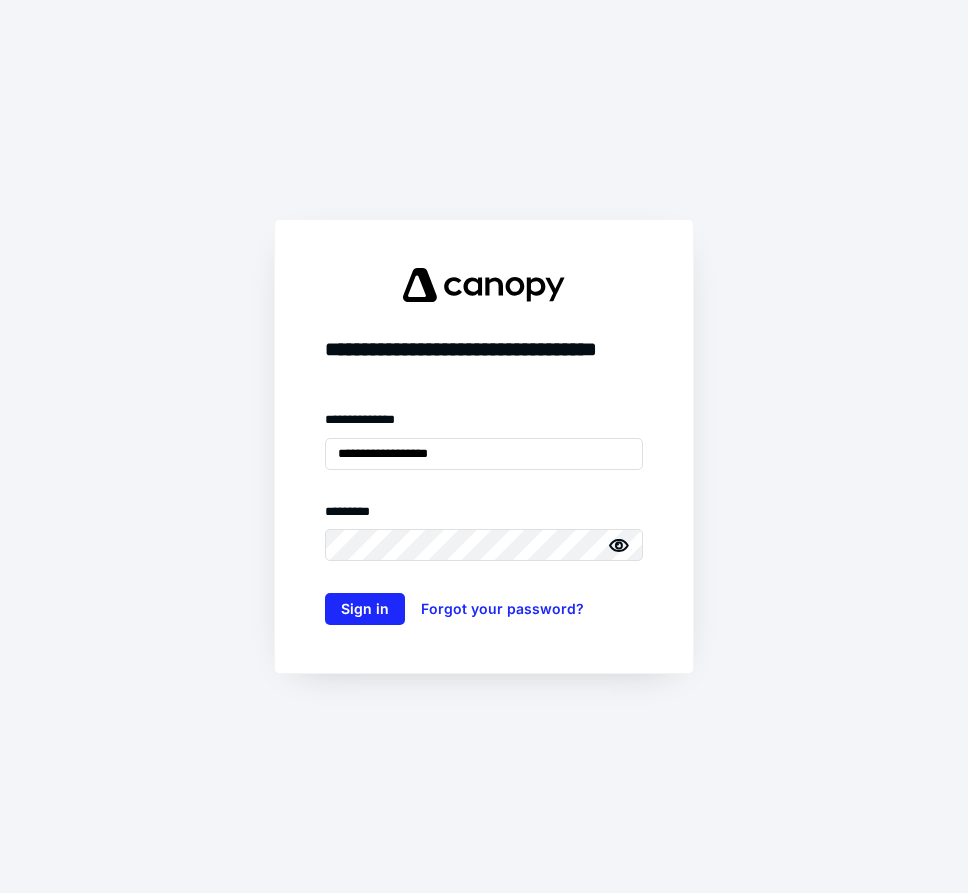 click 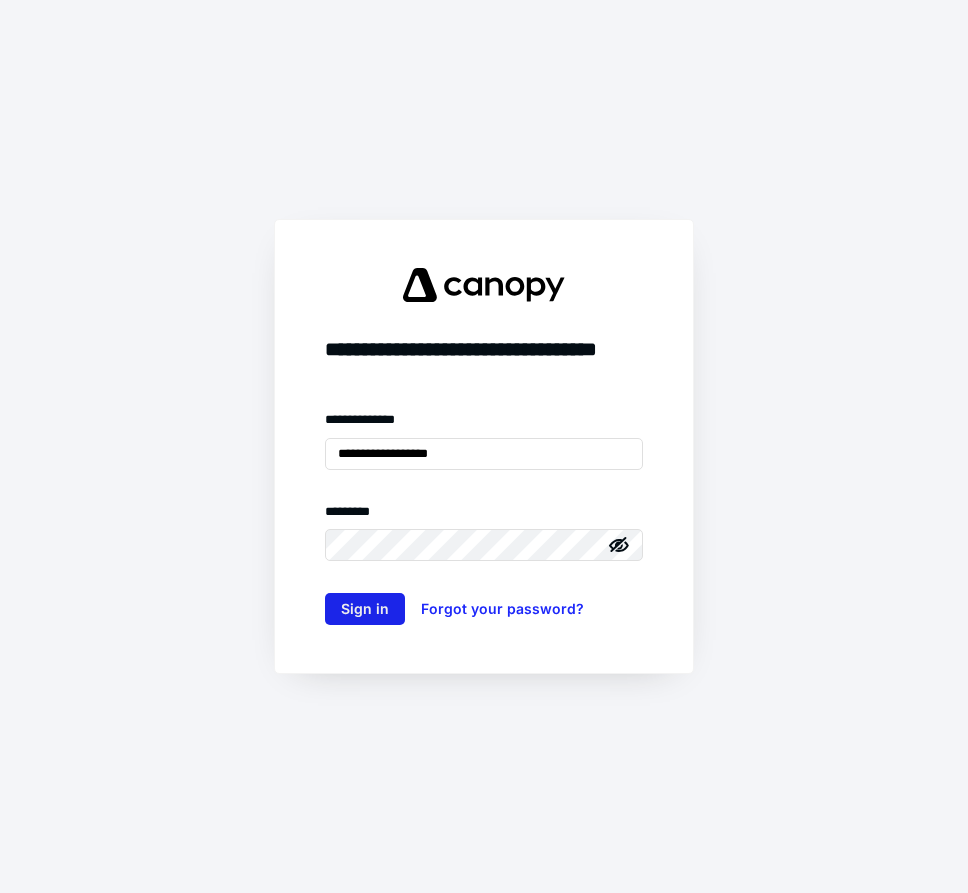 click on "Sign in" at bounding box center [365, 609] 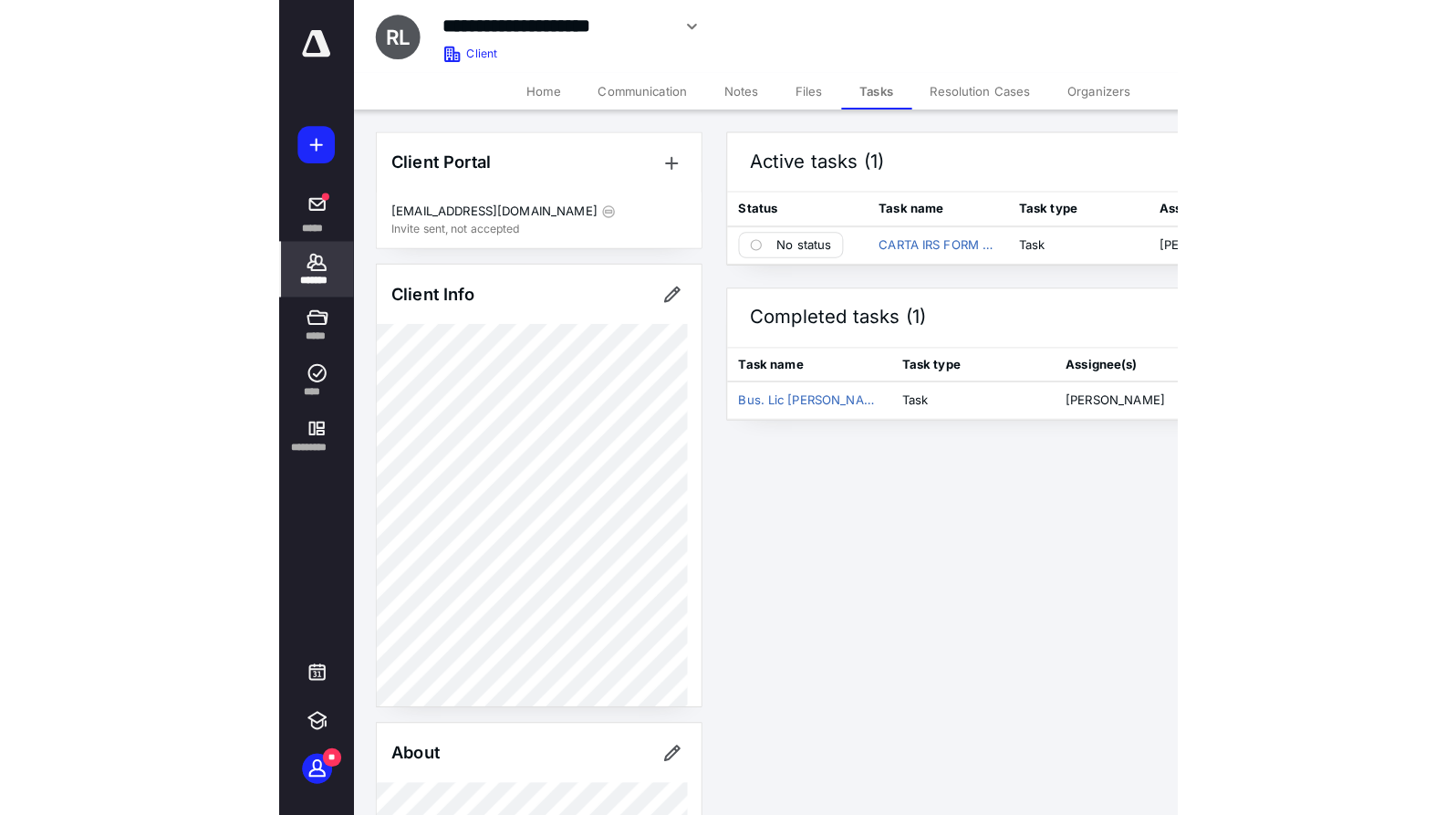 scroll, scrollTop: 0, scrollLeft: 0, axis: both 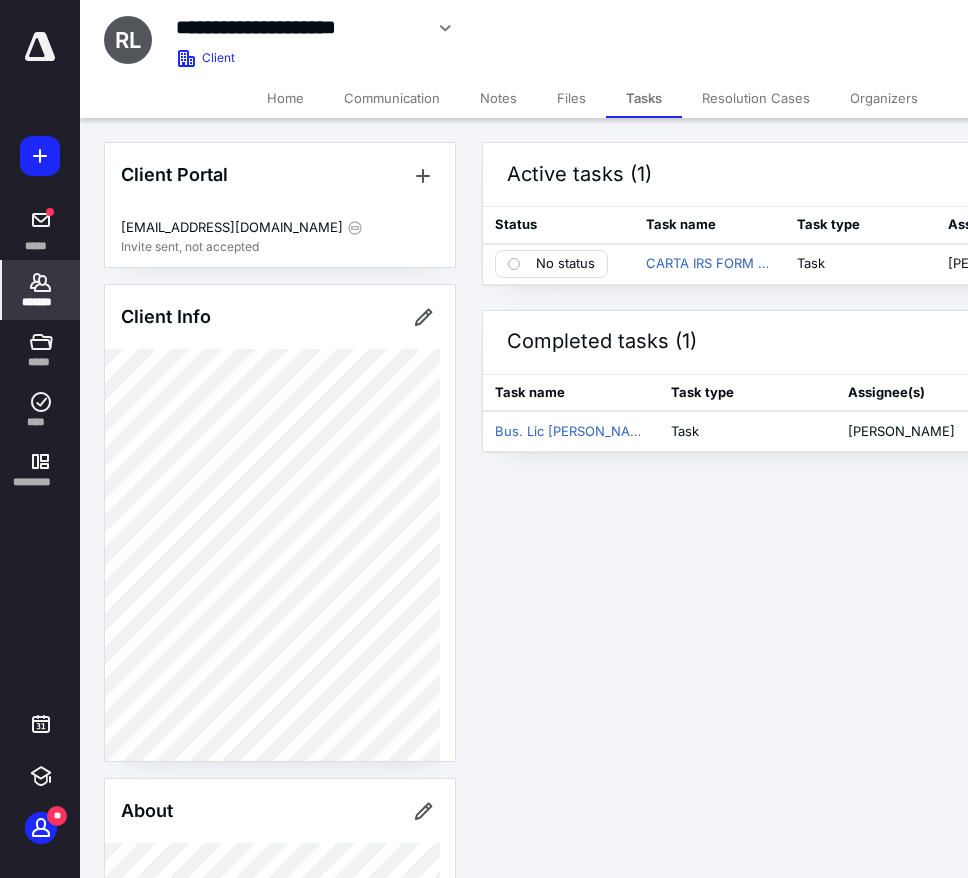click 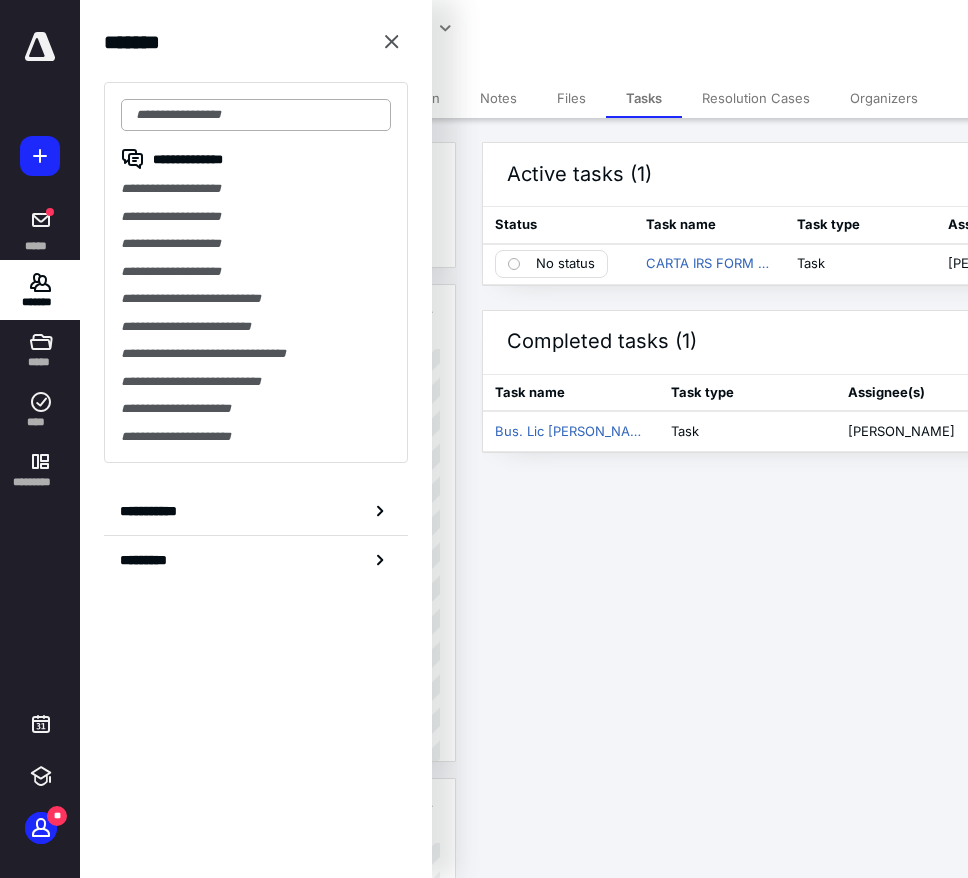 click at bounding box center [256, 115] 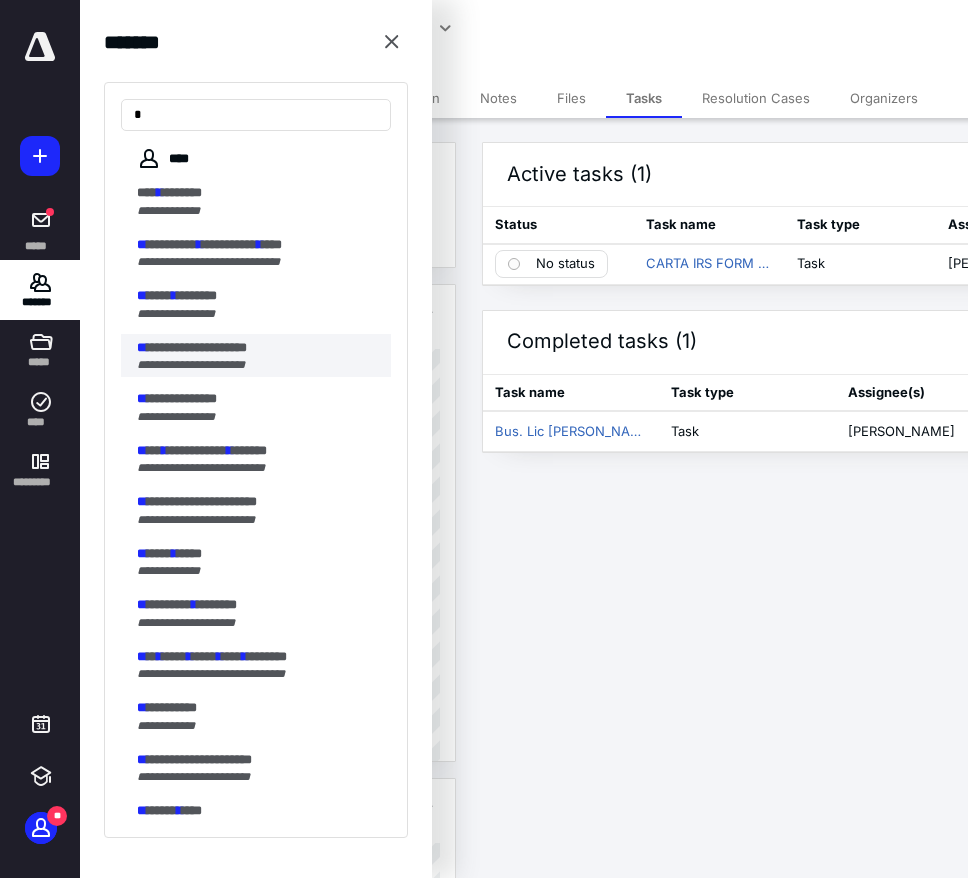 type on "*" 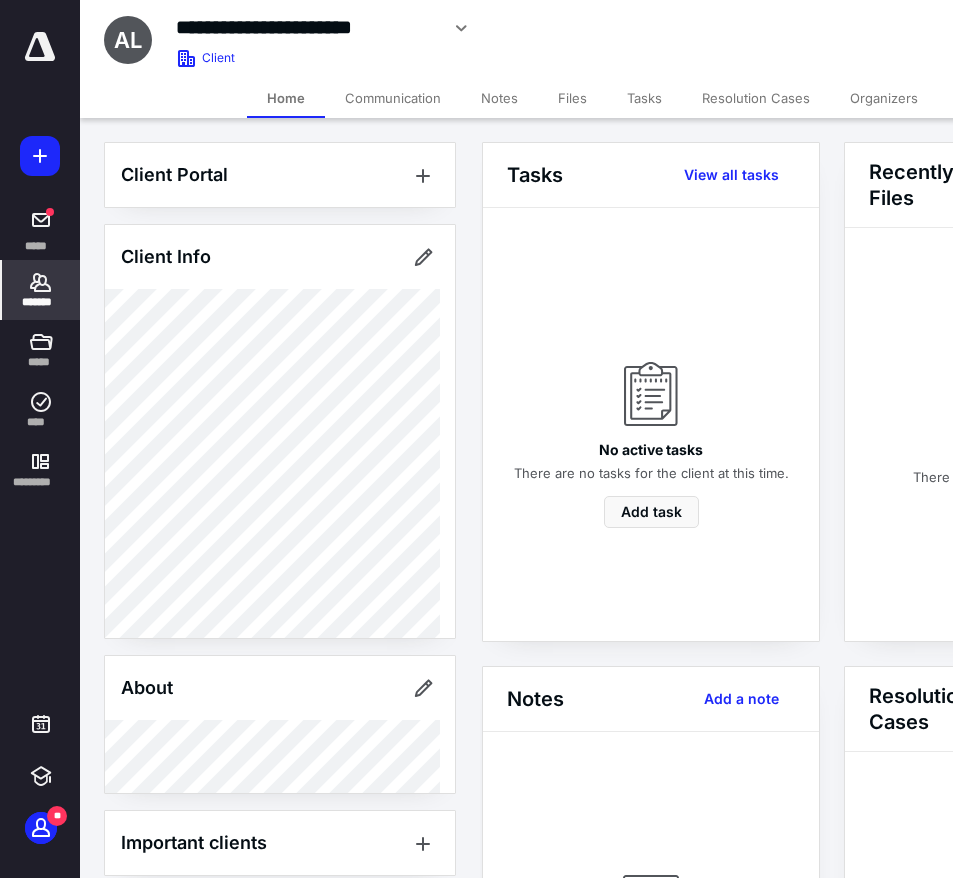 click on "*******" at bounding box center (41, 302) 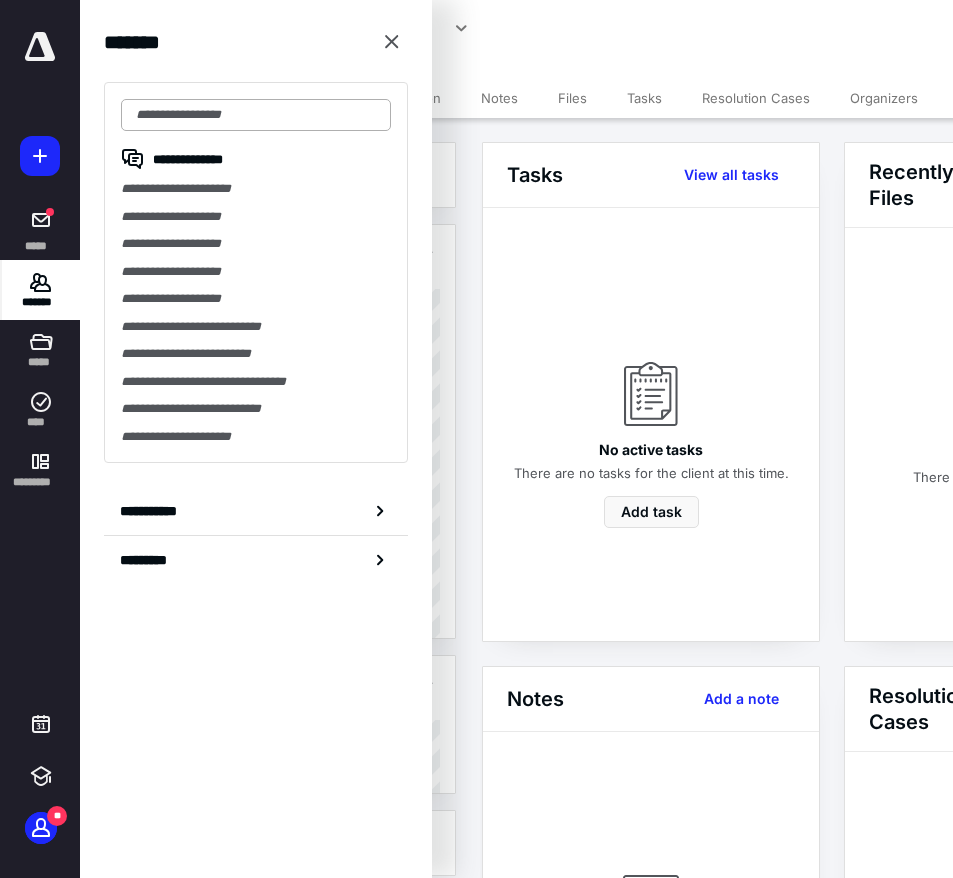 click at bounding box center [256, 115] 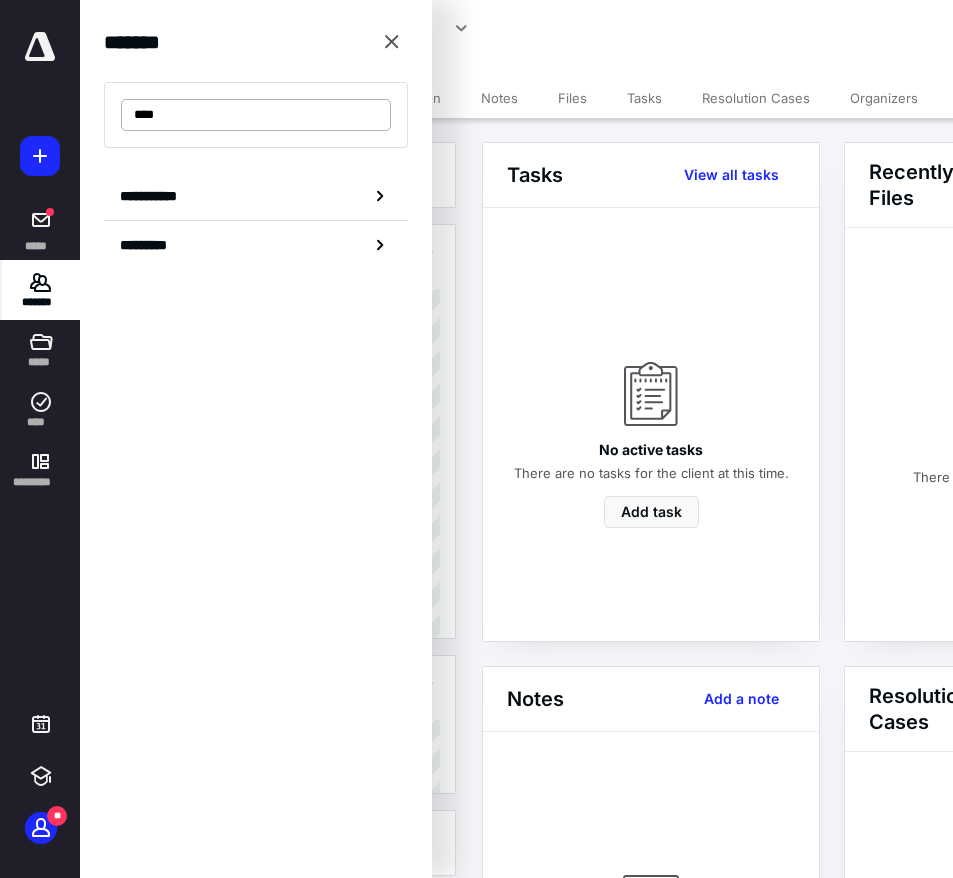 click on "****" at bounding box center [256, 115] 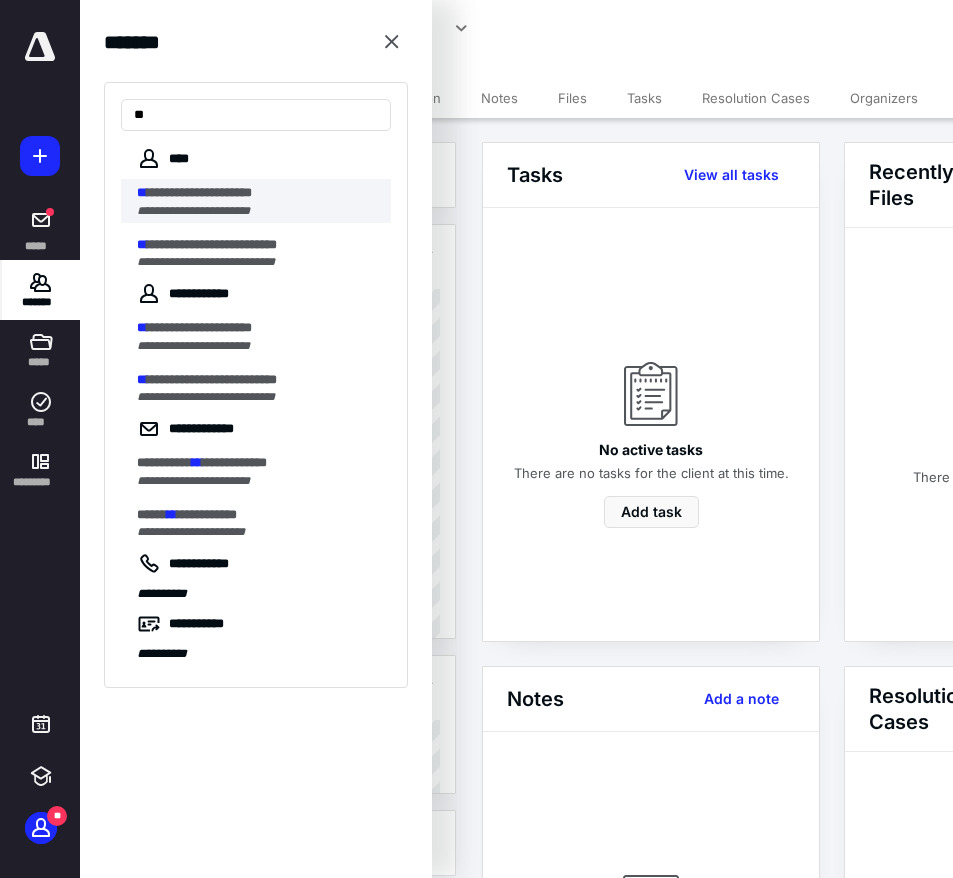 type on "**" 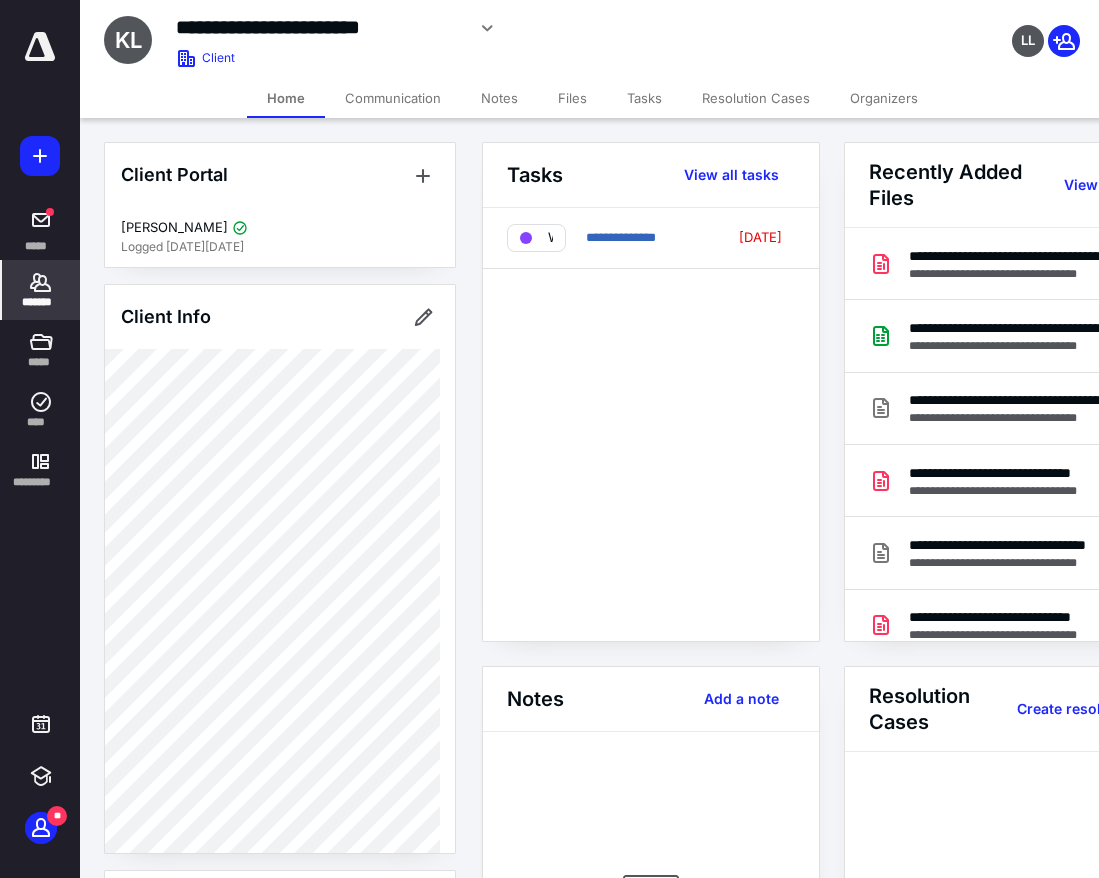 click on "Tasks" at bounding box center (644, 98) 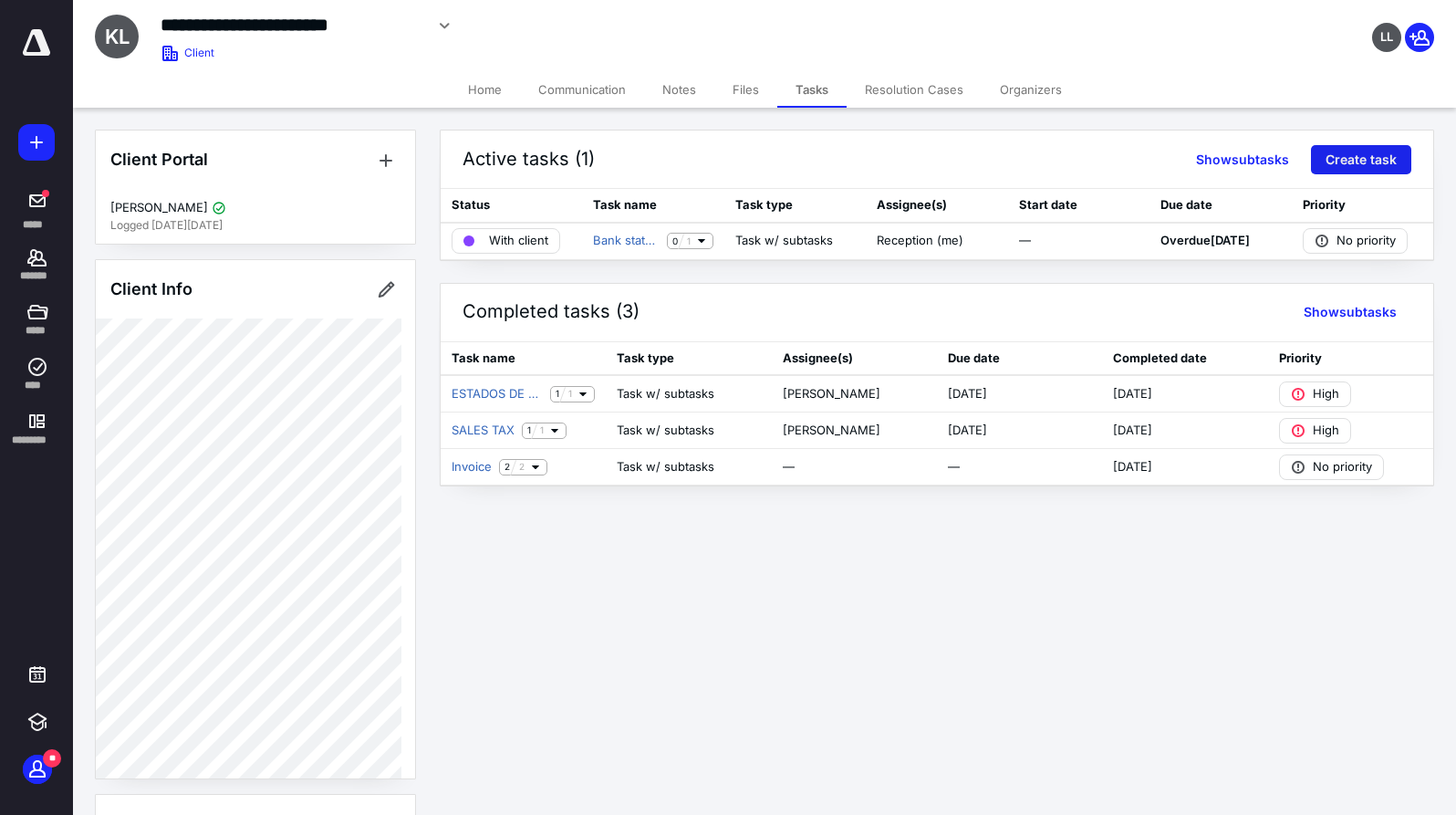 click on "Create task" at bounding box center [1361, 160] 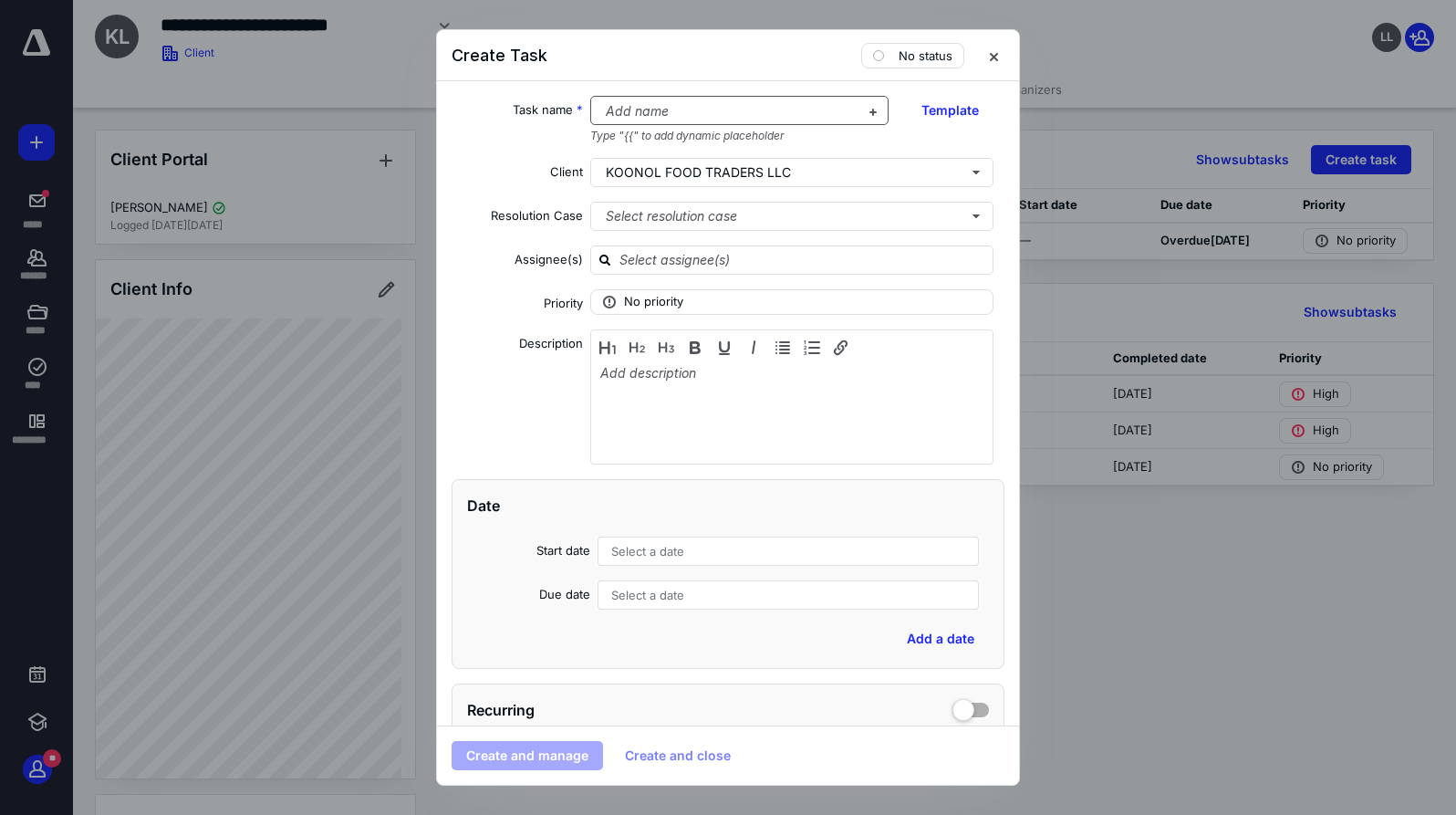 click at bounding box center [729, 111] 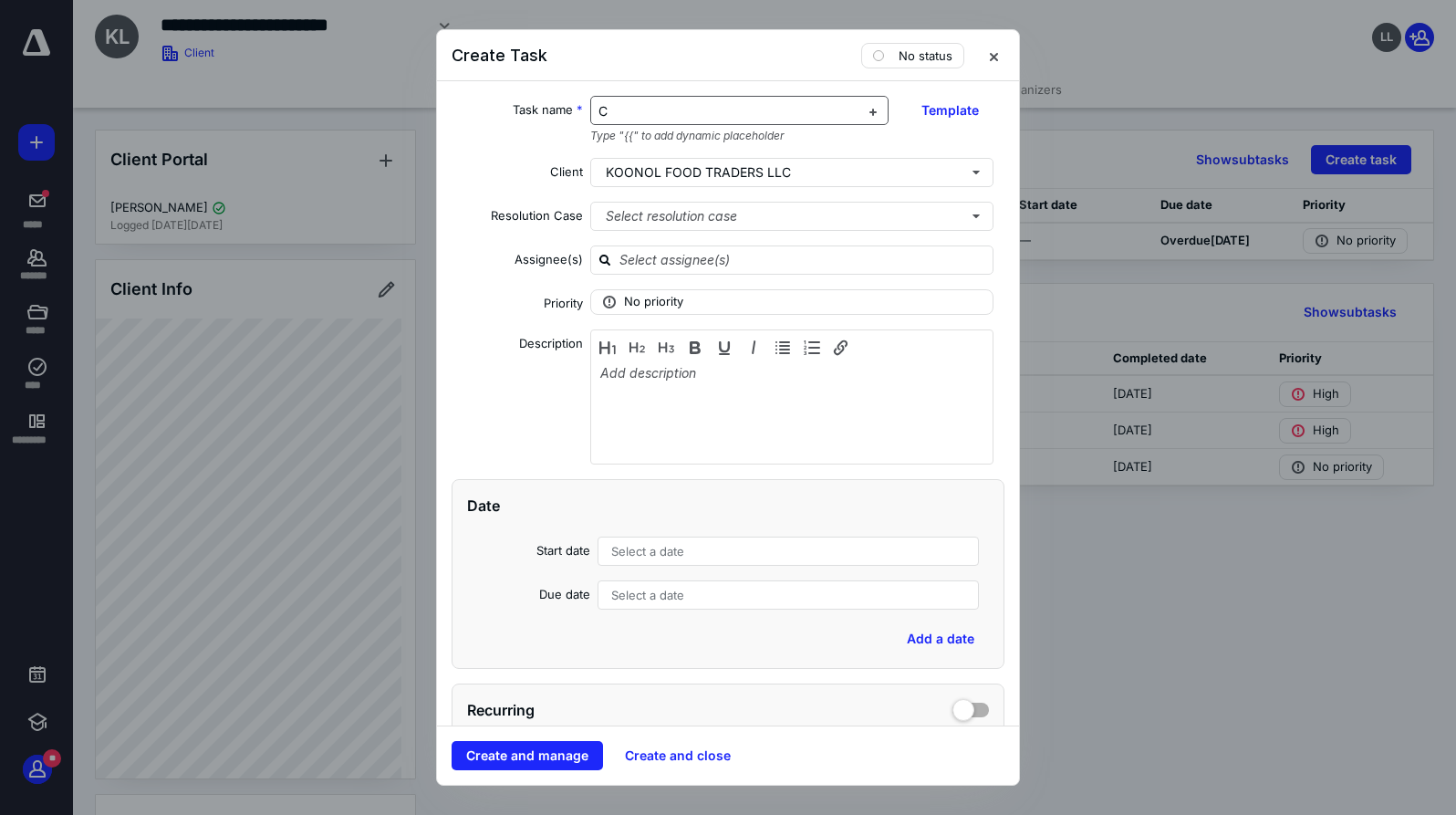 type 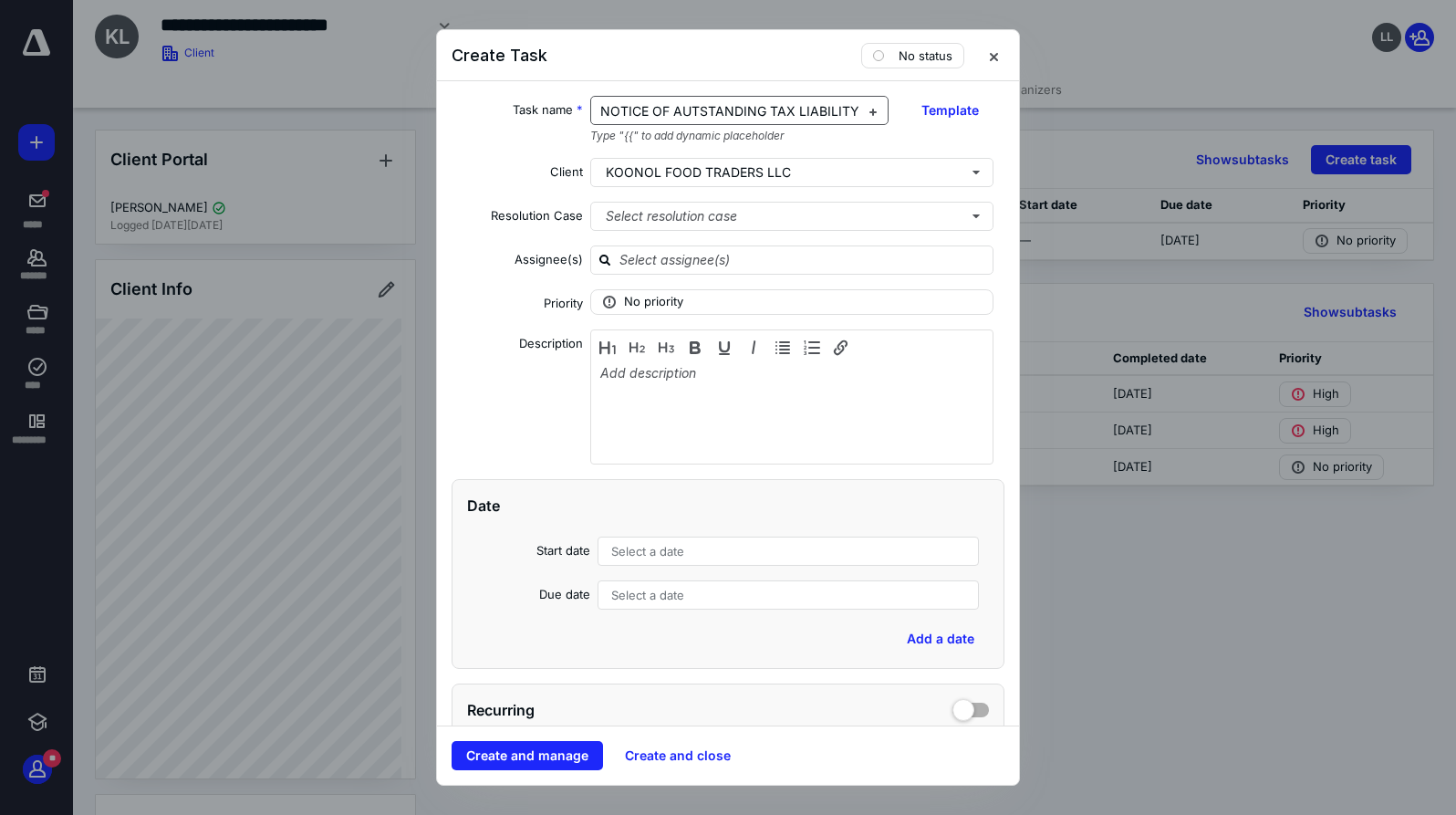 scroll, scrollTop: 0, scrollLeft: 74, axis: horizontal 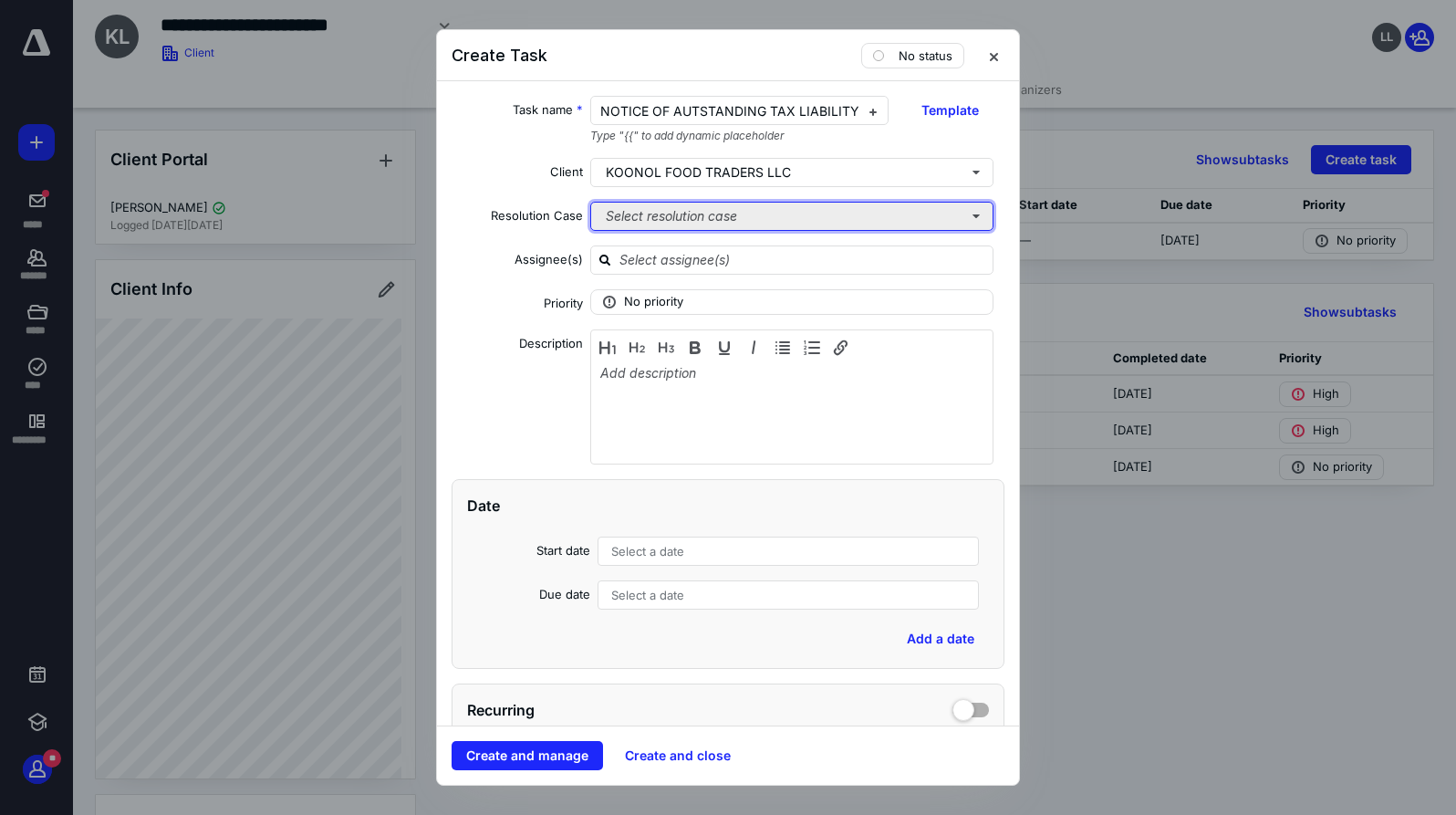 click on "Select resolution case" at bounding box center (792, 216) 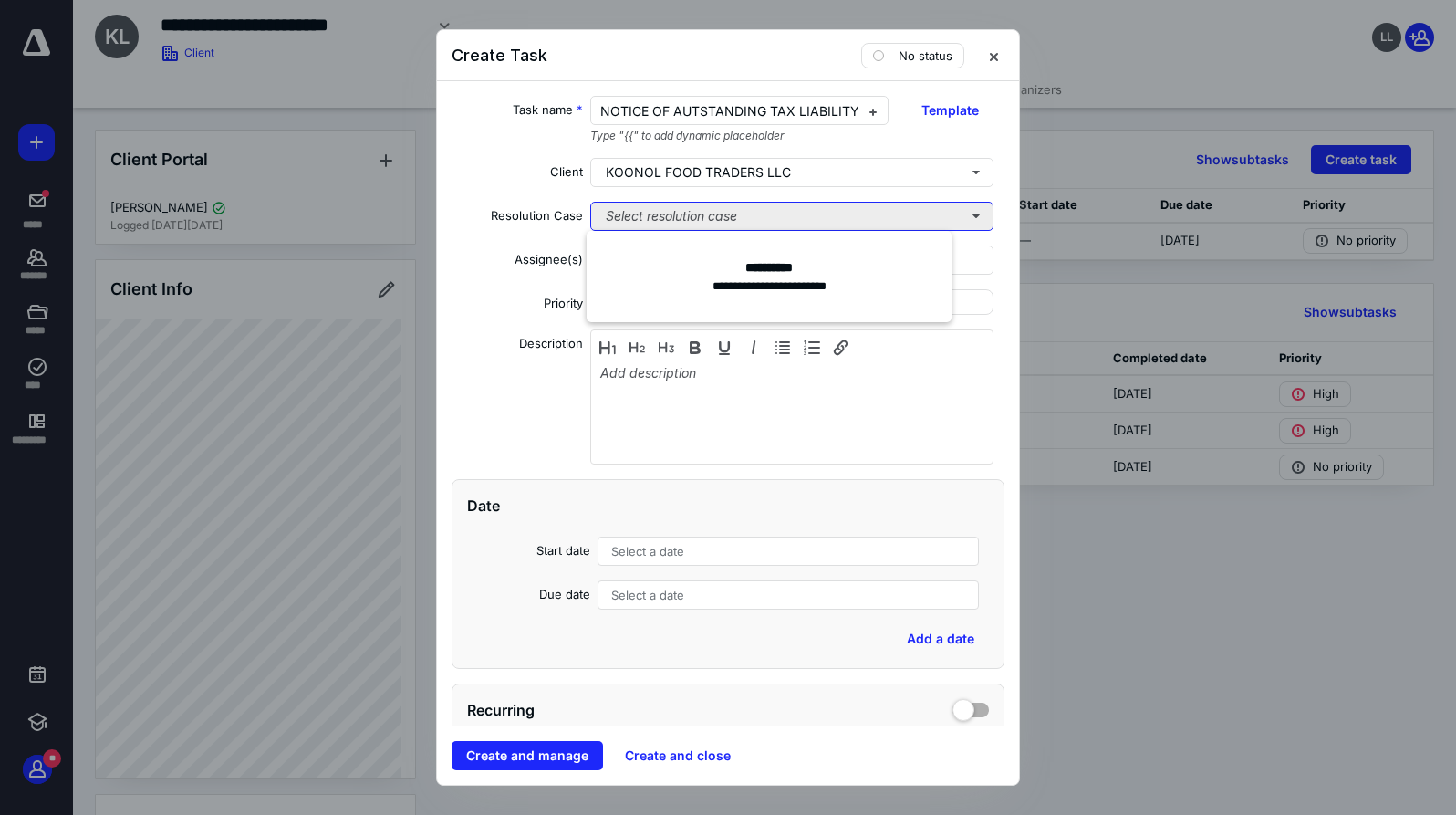 click on "Select resolution case" at bounding box center [792, 216] 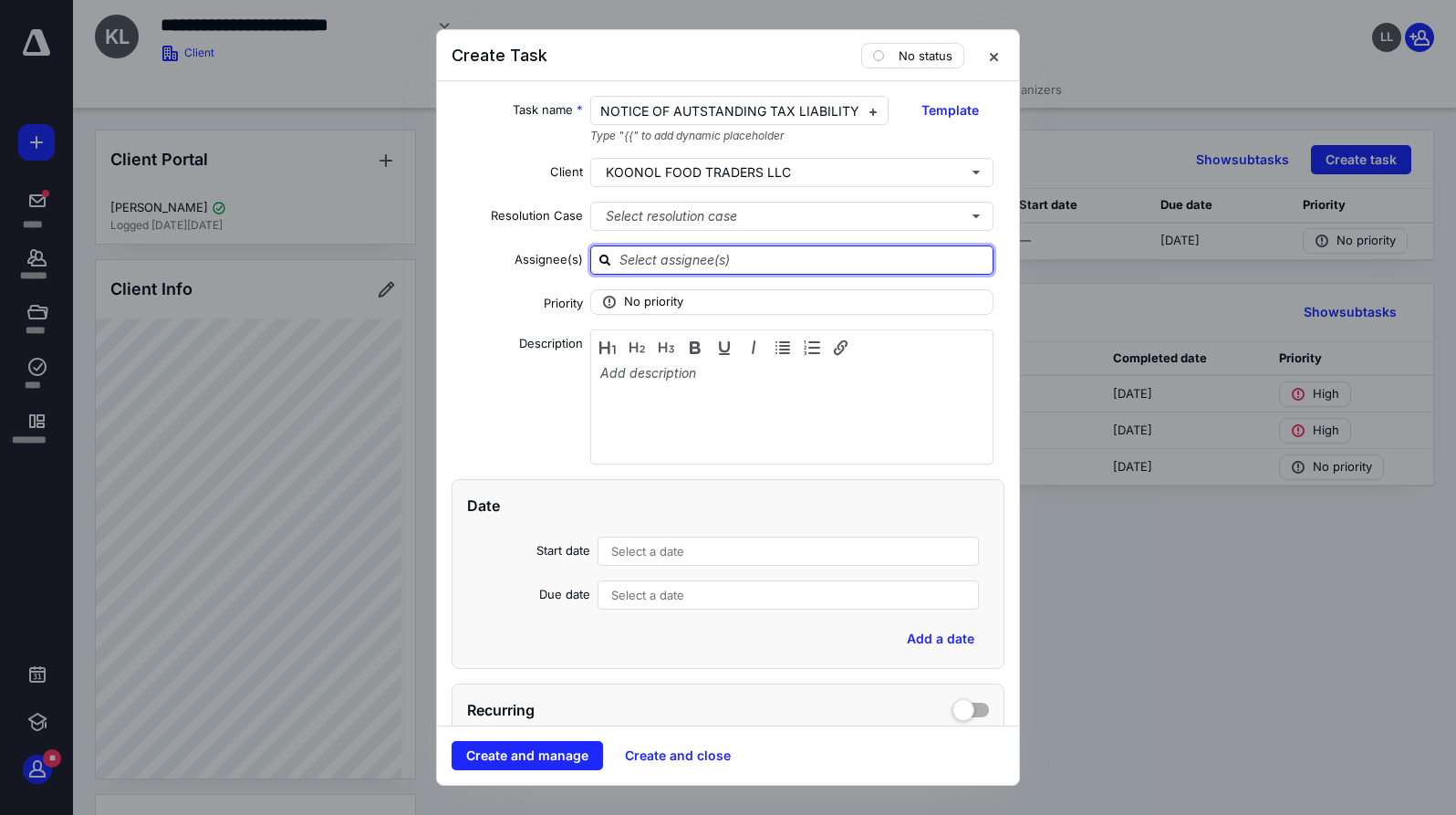 click at bounding box center [803, 259] 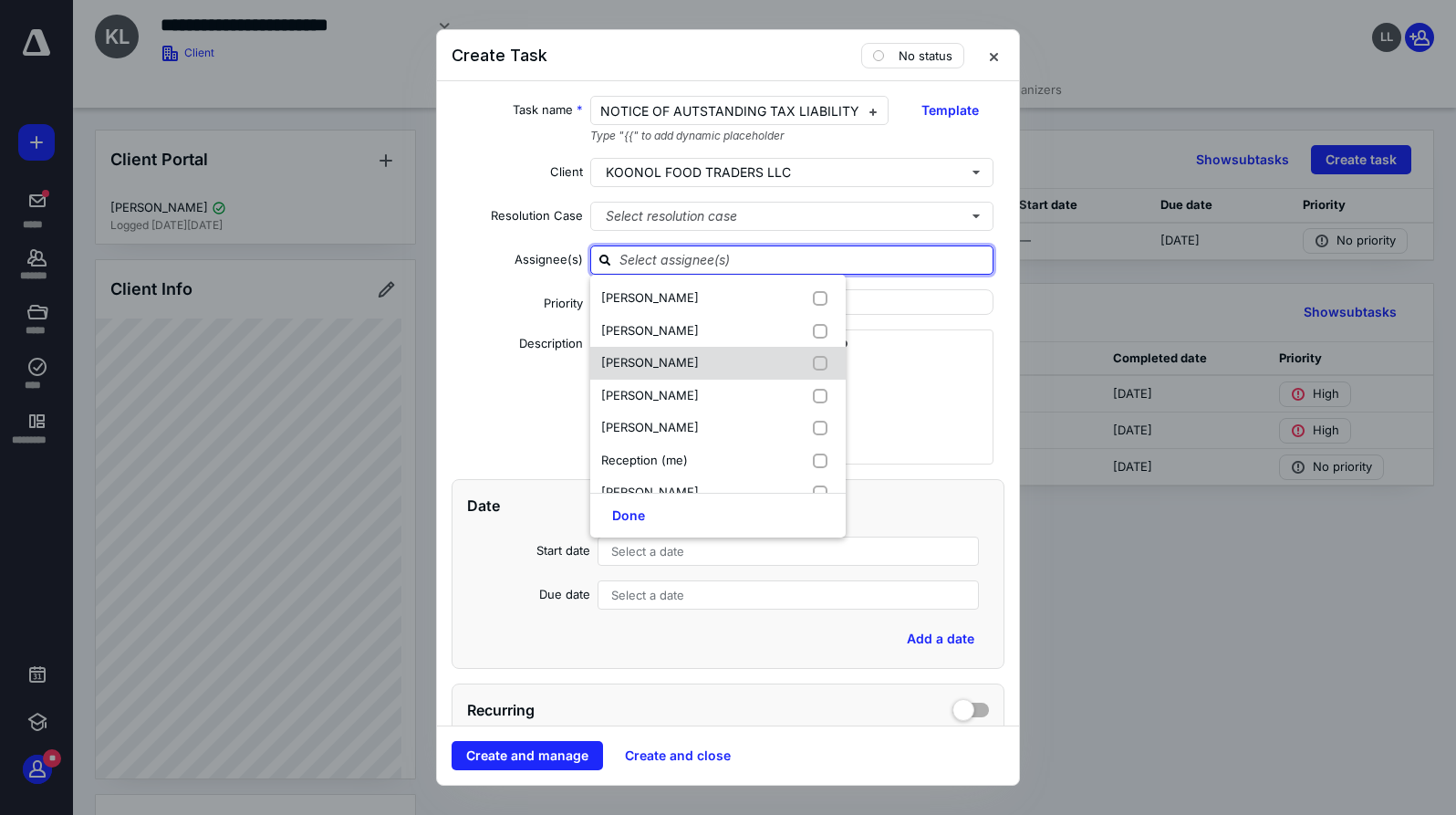 click on "[PERSON_NAME]" at bounding box center (718, 363) 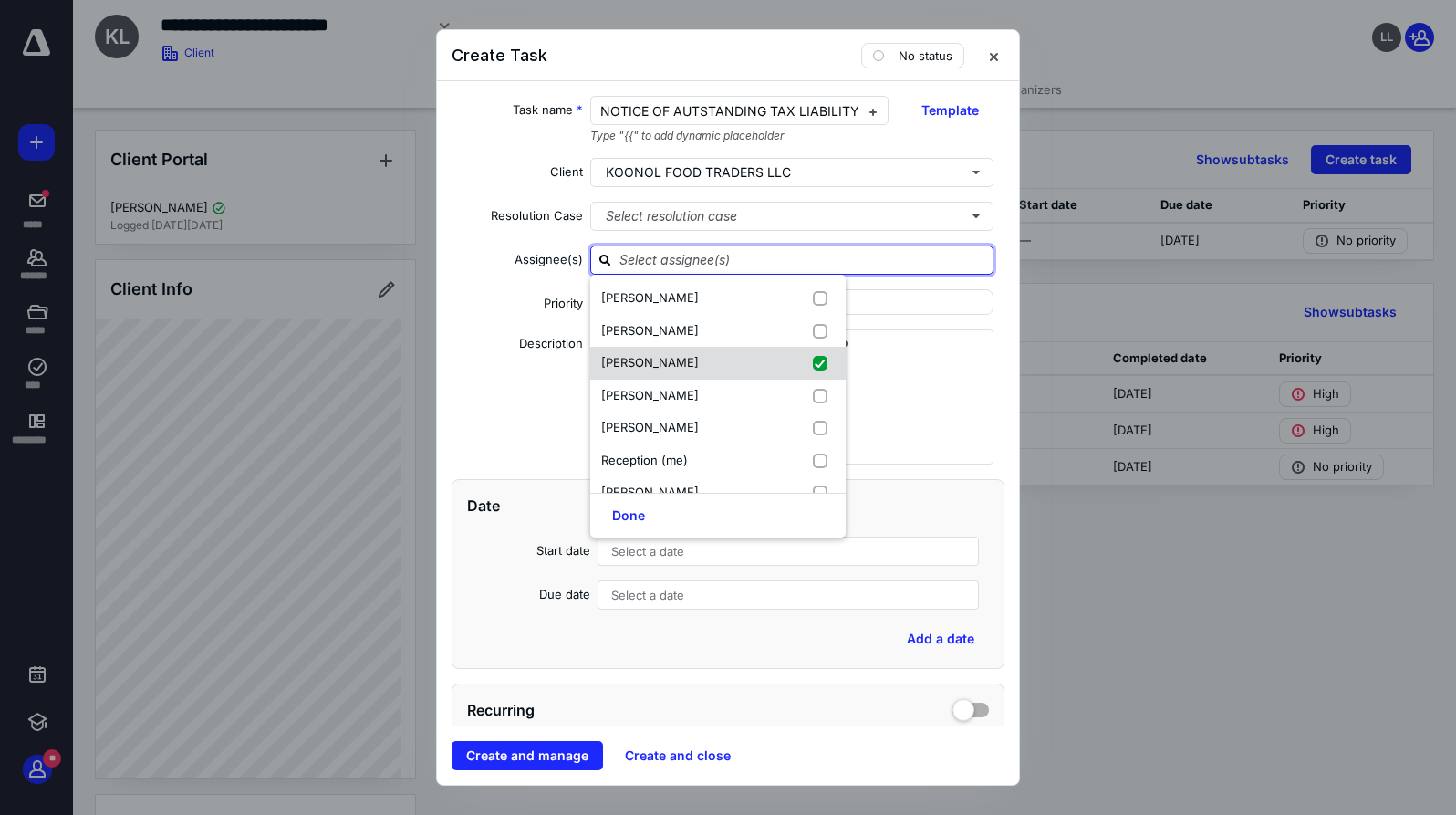 checkbox on "true" 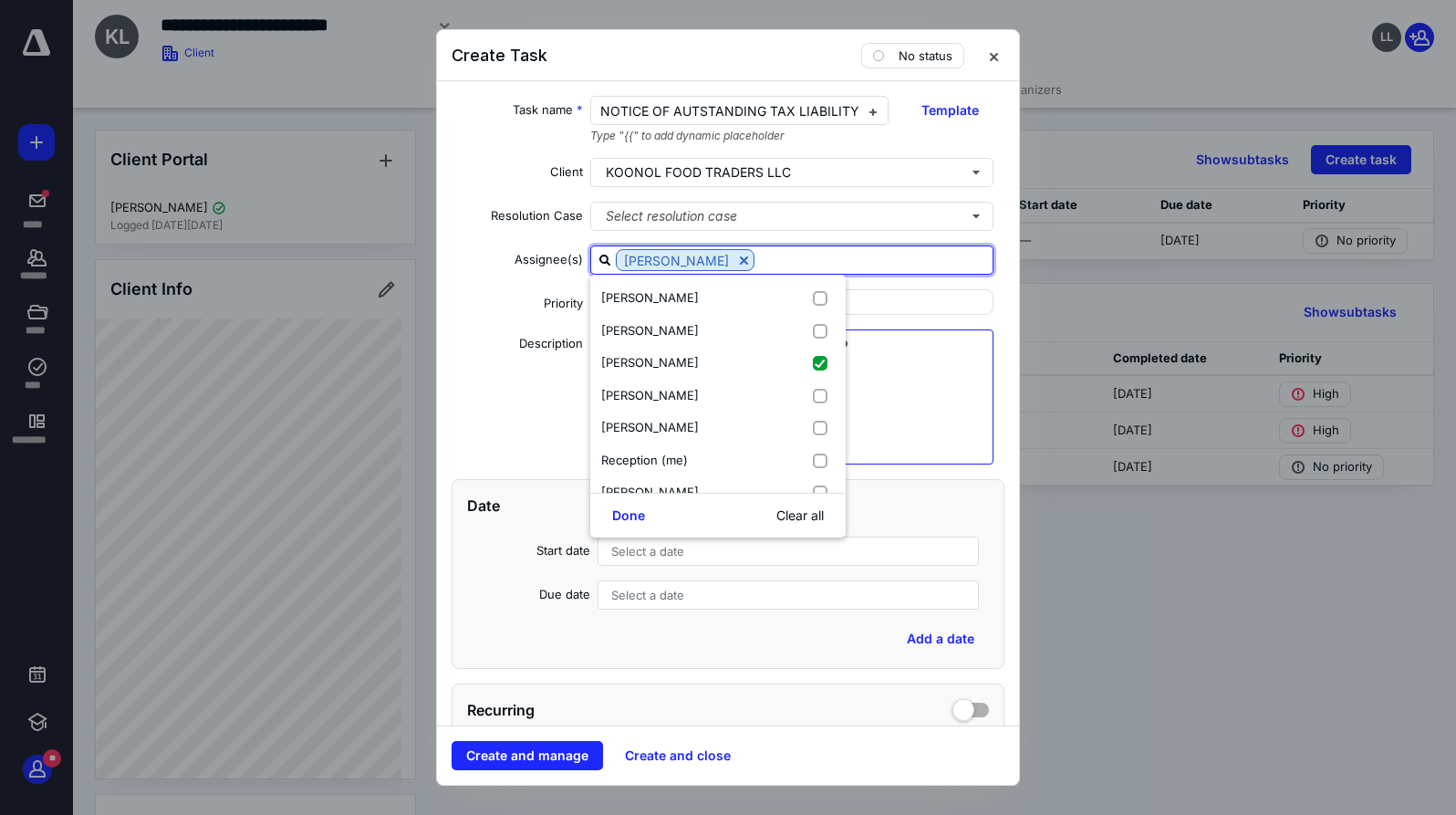 click at bounding box center [792, 411] 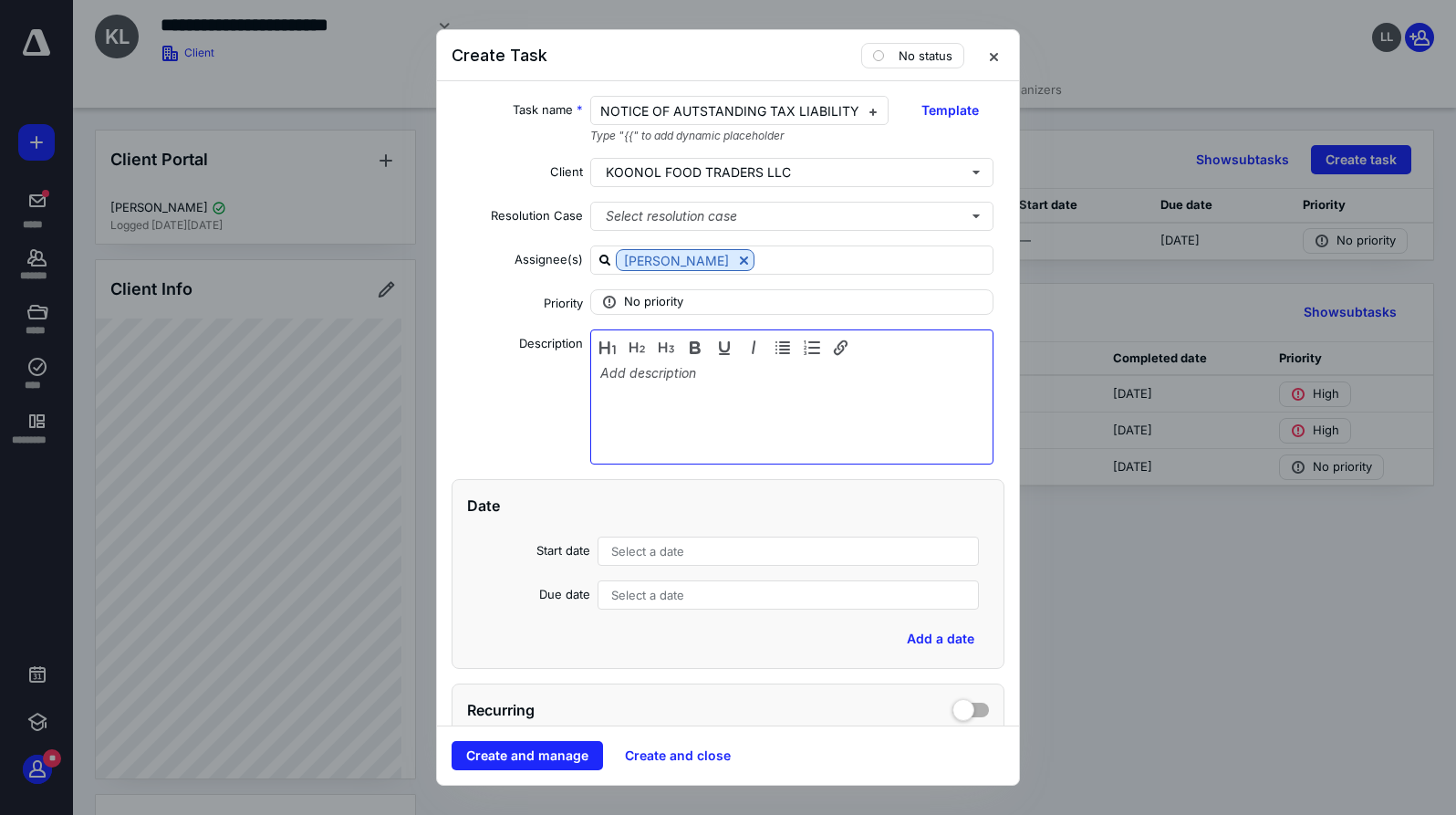 click at bounding box center (792, 411) 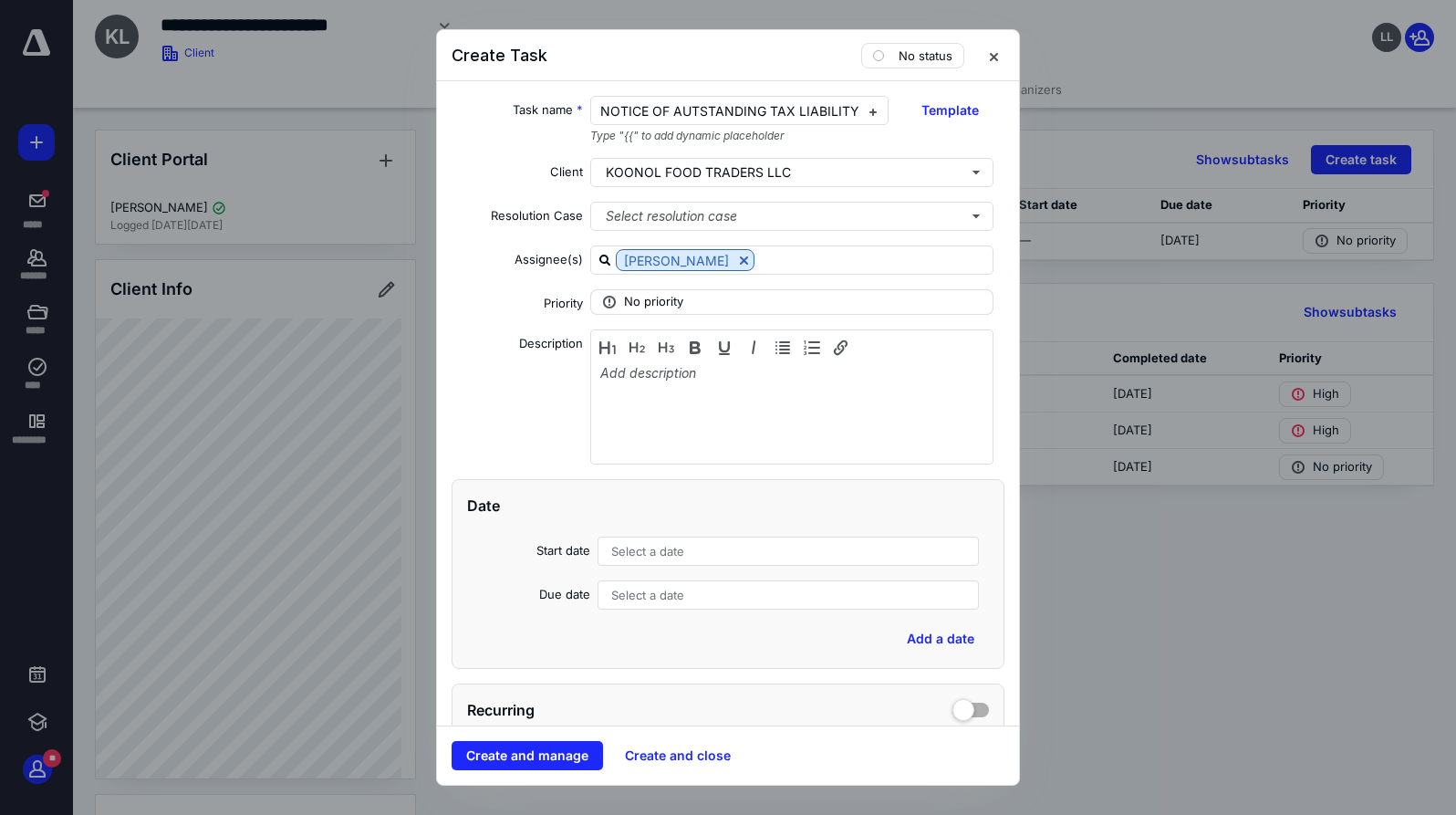 click on "No priority" at bounding box center (653, 302) 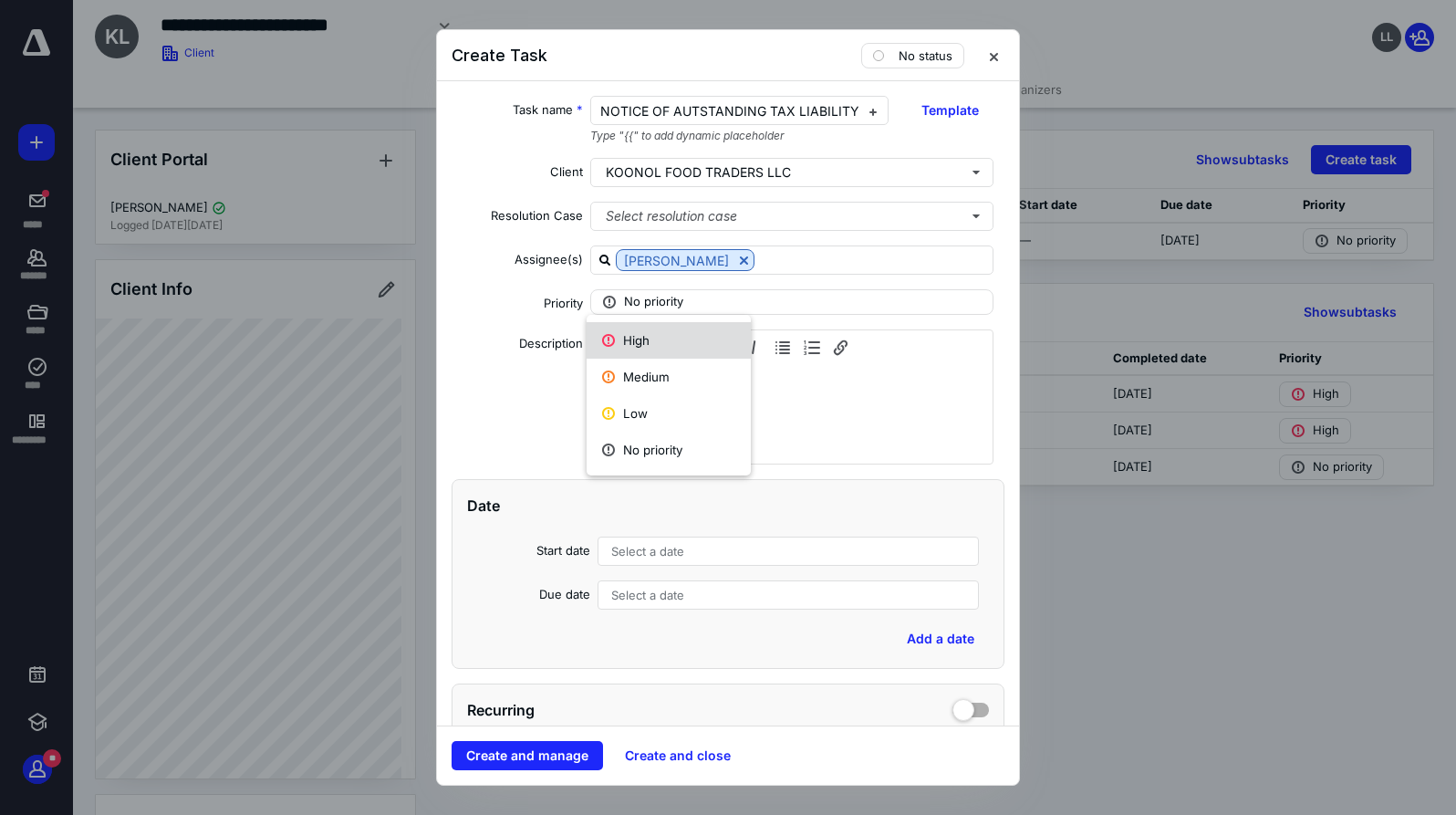 click on "High" at bounding box center (669, 340) 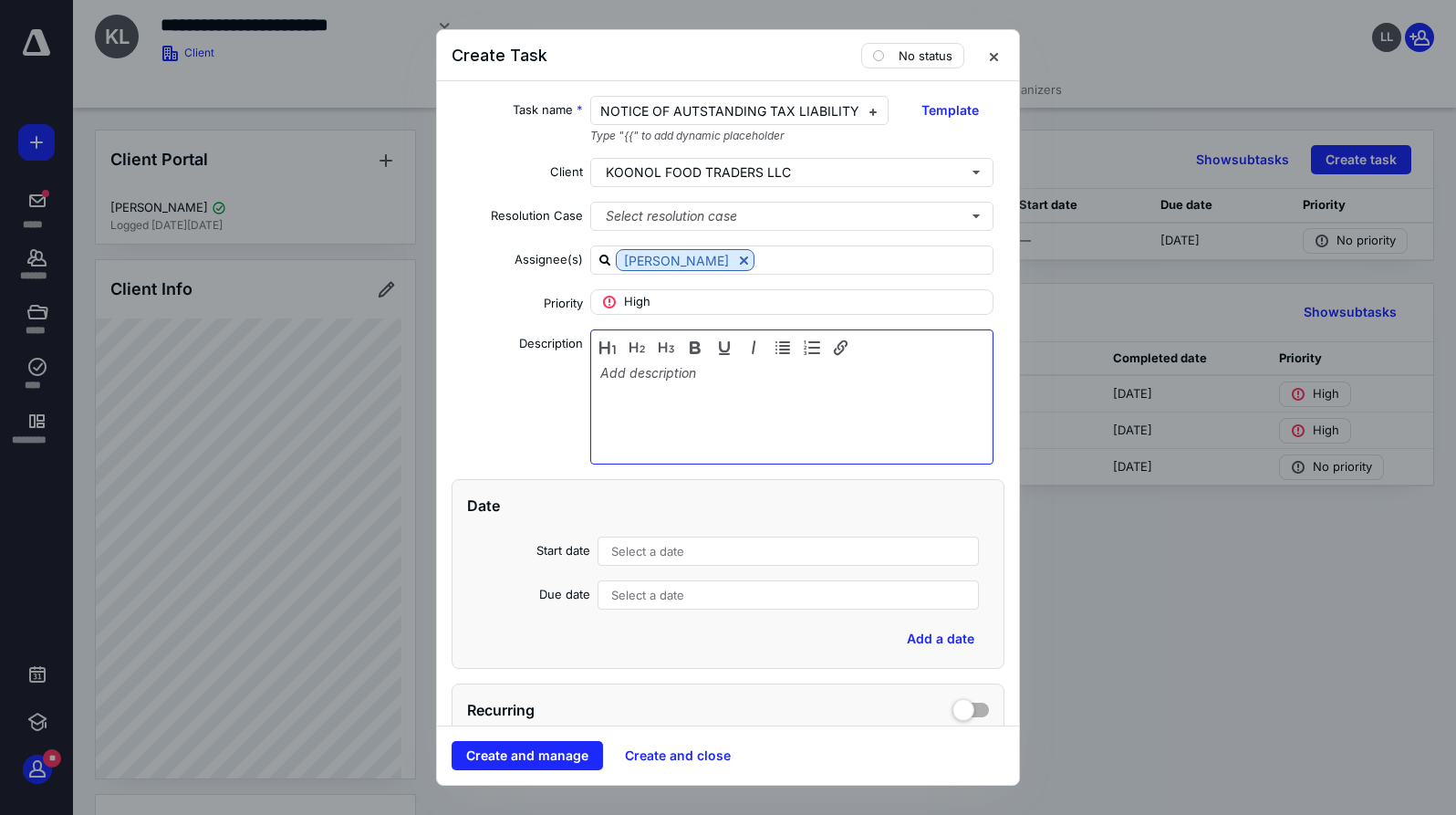 click at bounding box center [792, 411] 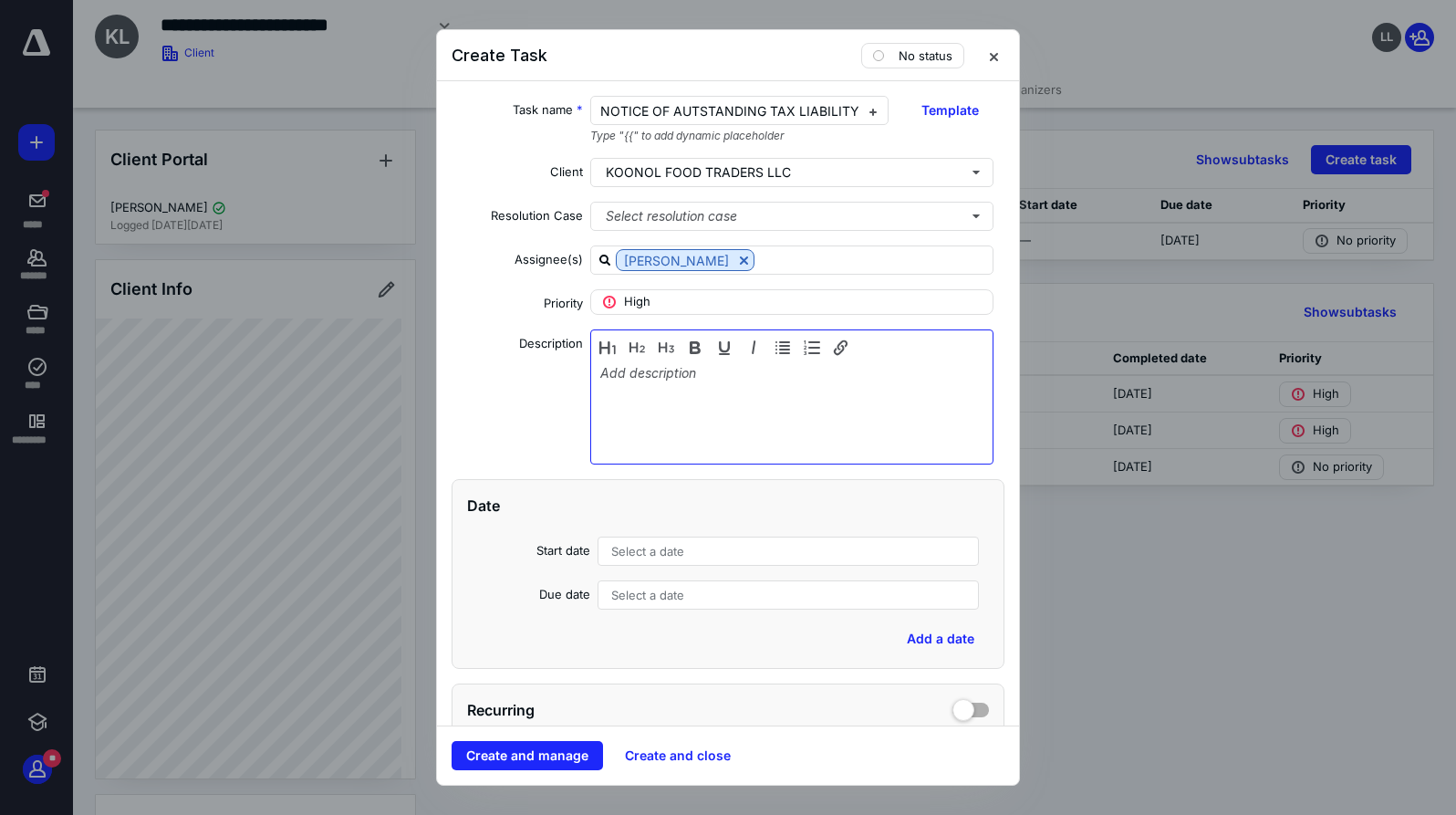 type 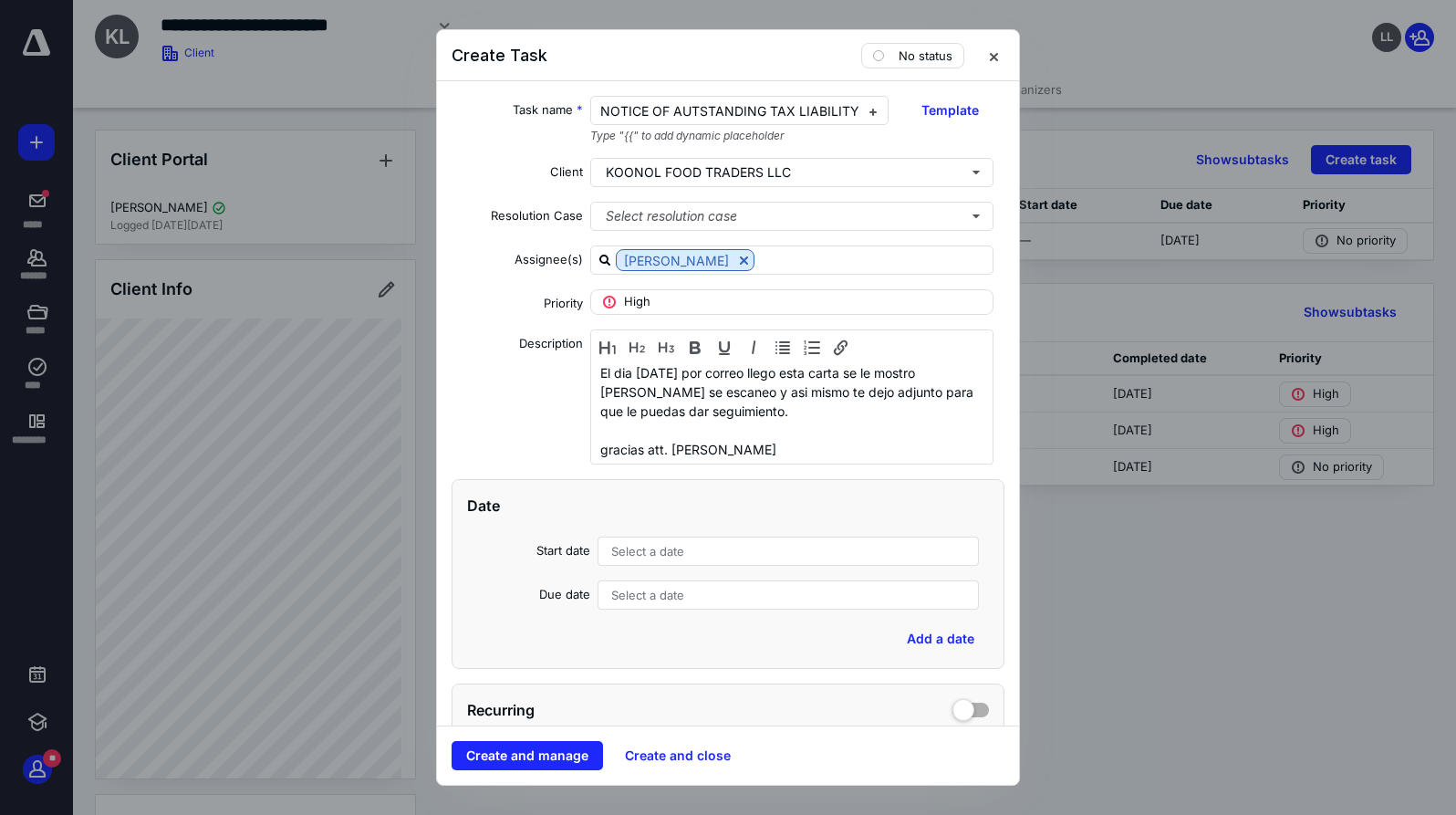 click on "Select a date" at bounding box center (788, 551) 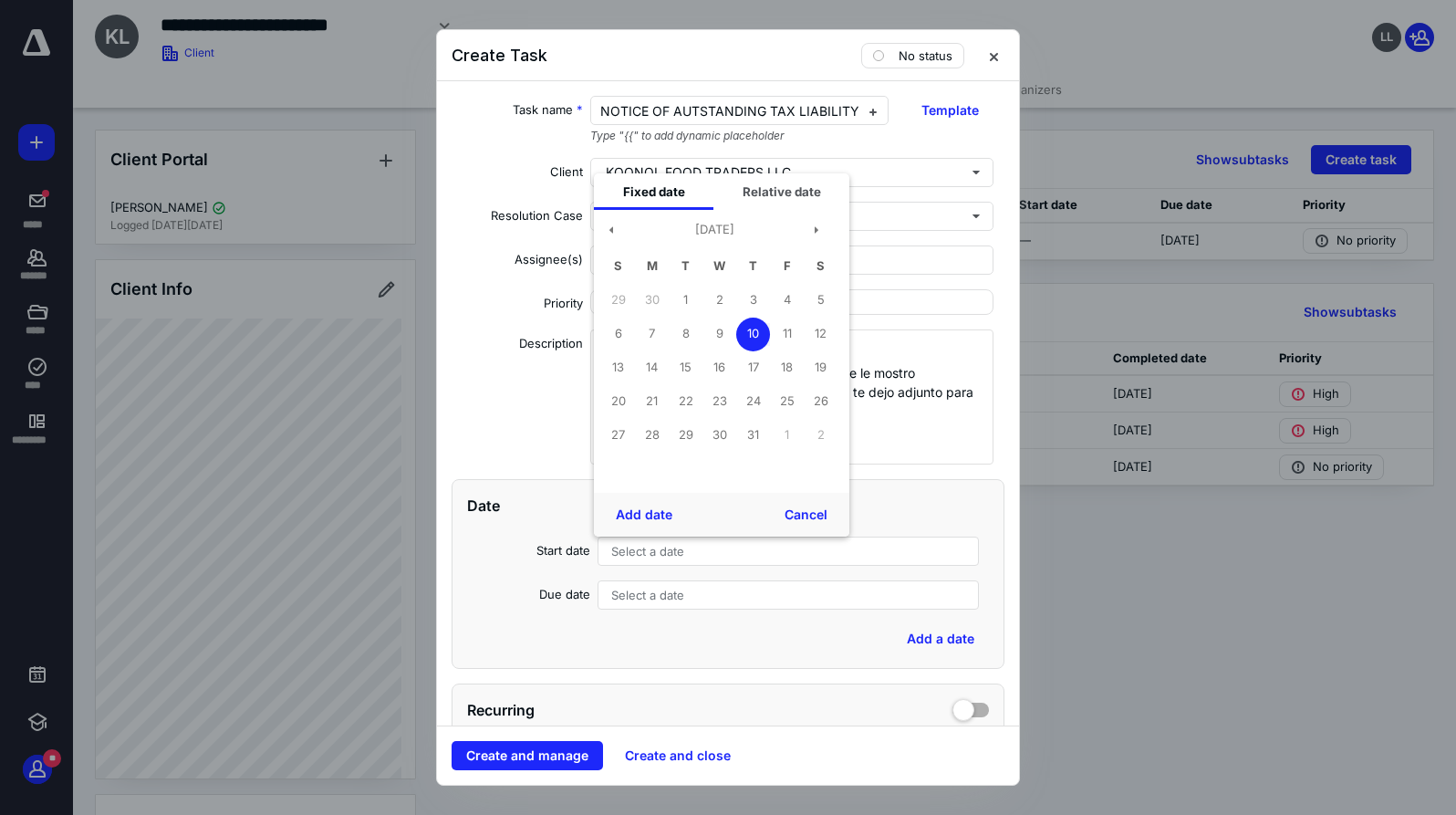 click on "Date Start date Select a date Fixed date Relative date [DATE] S M T W T F S 29 30 1 2 3 4 5 6 7 8 9 10 11 12 13 14 15 16 17 18 19 20 21 22 23 24 25 26 27 28 29 30 31 1 2 Add date Cancel Due date Select a date Add a date" at bounding box center (728, 574) 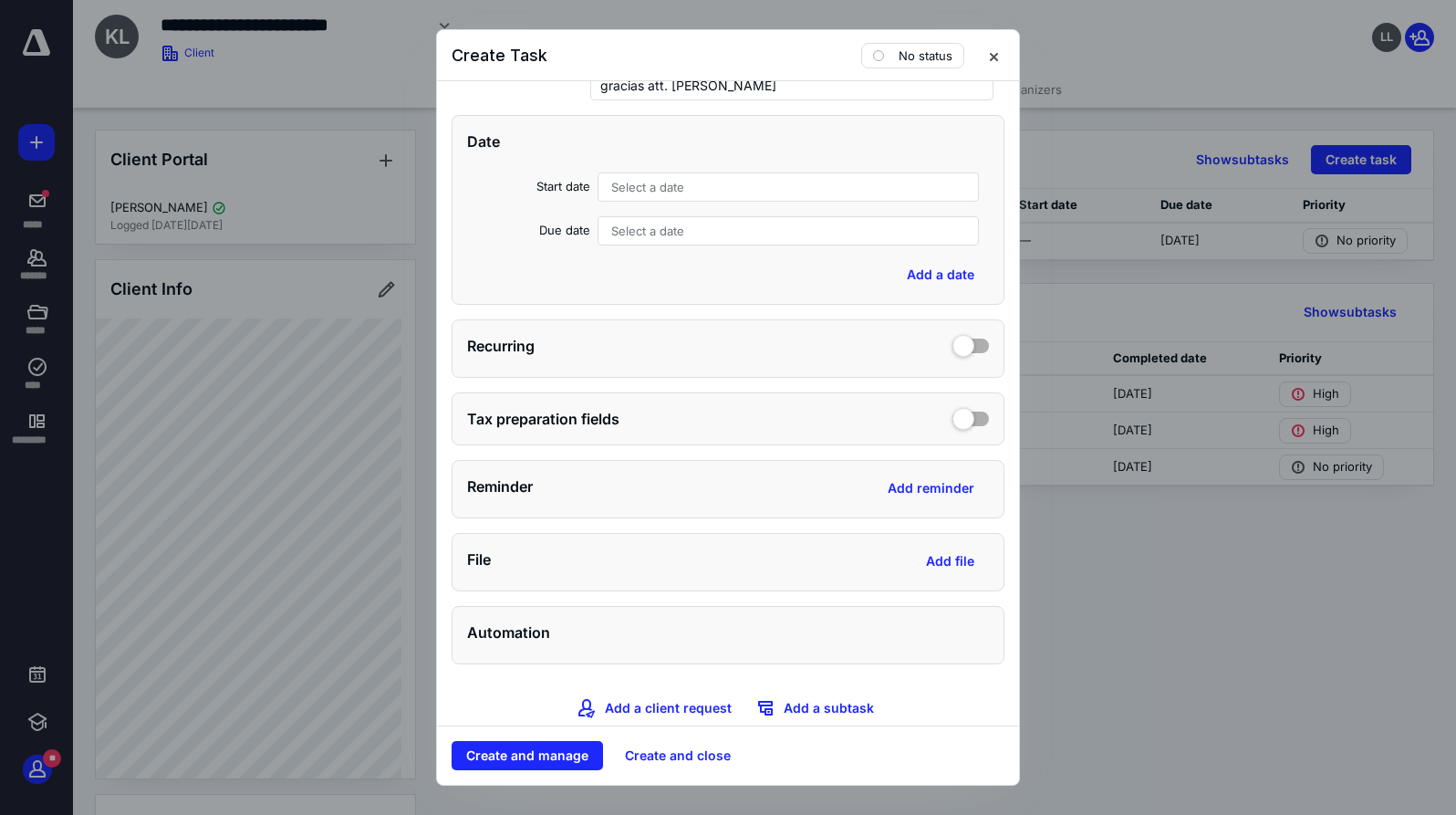 scroll, scrollTop: 365, scrollLeft: 0, axis: vertical 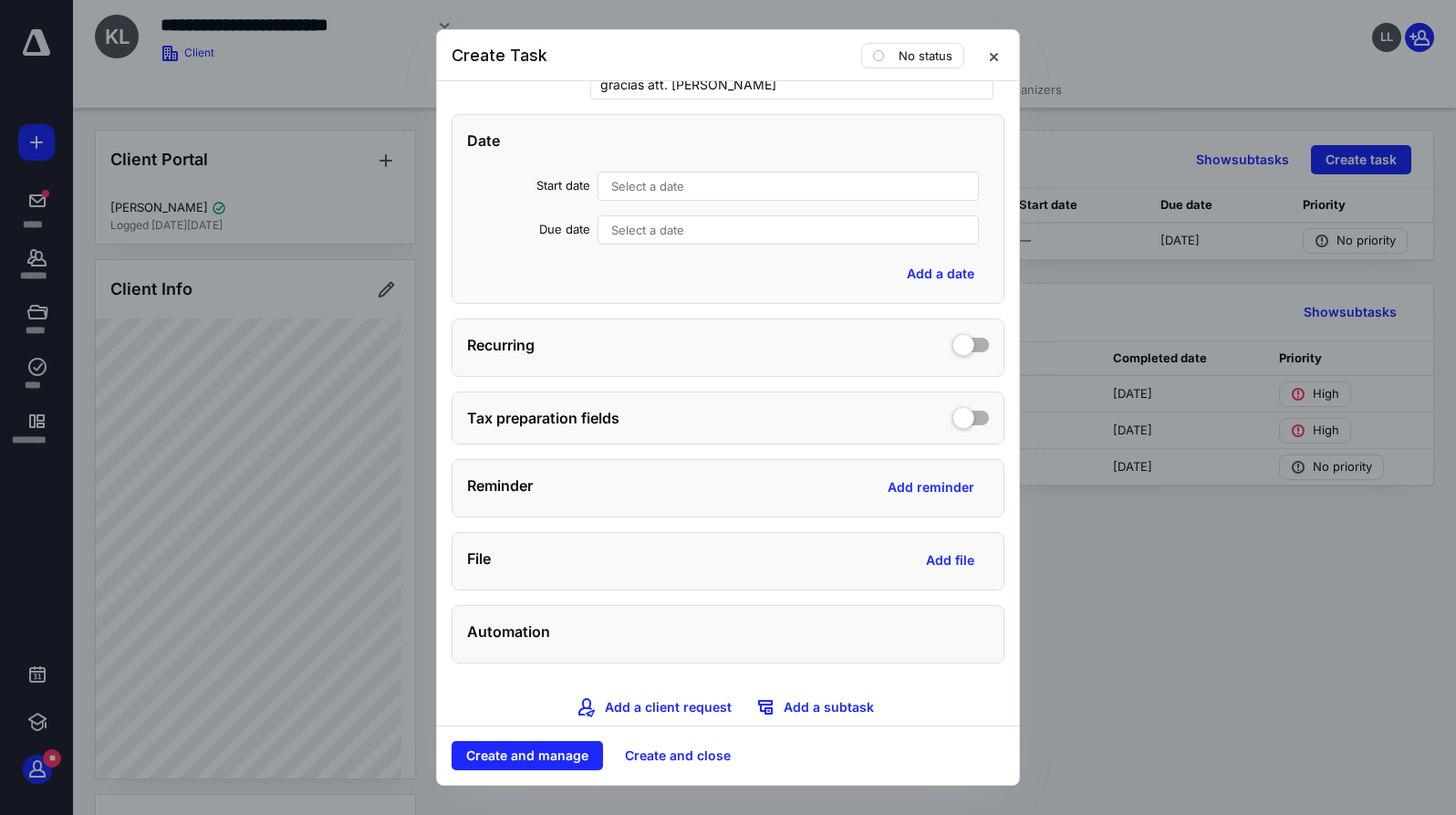 click on "Tax preparation fields" at bounding box center [728, 418] 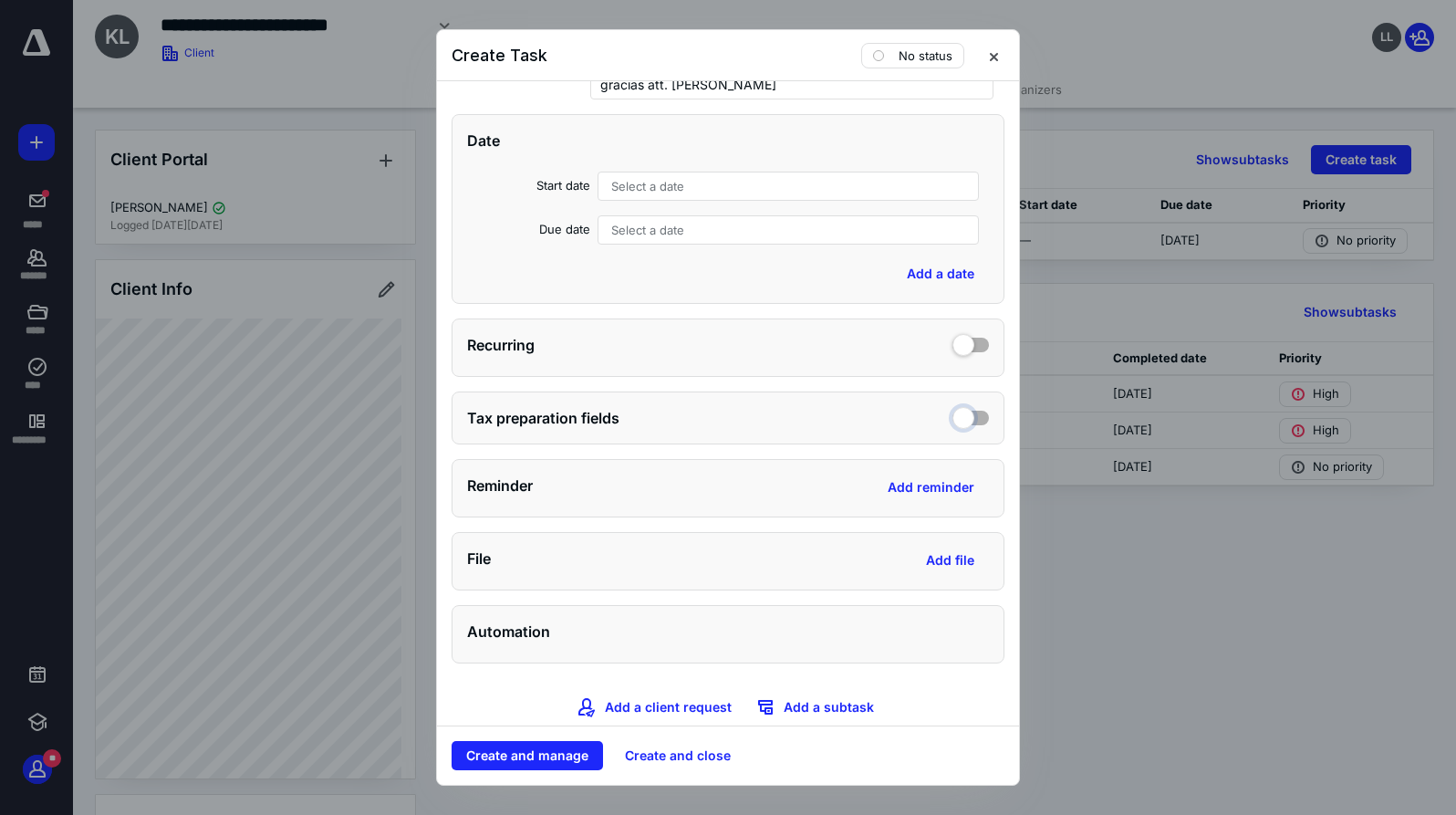 click at bounding box center [971, 415] 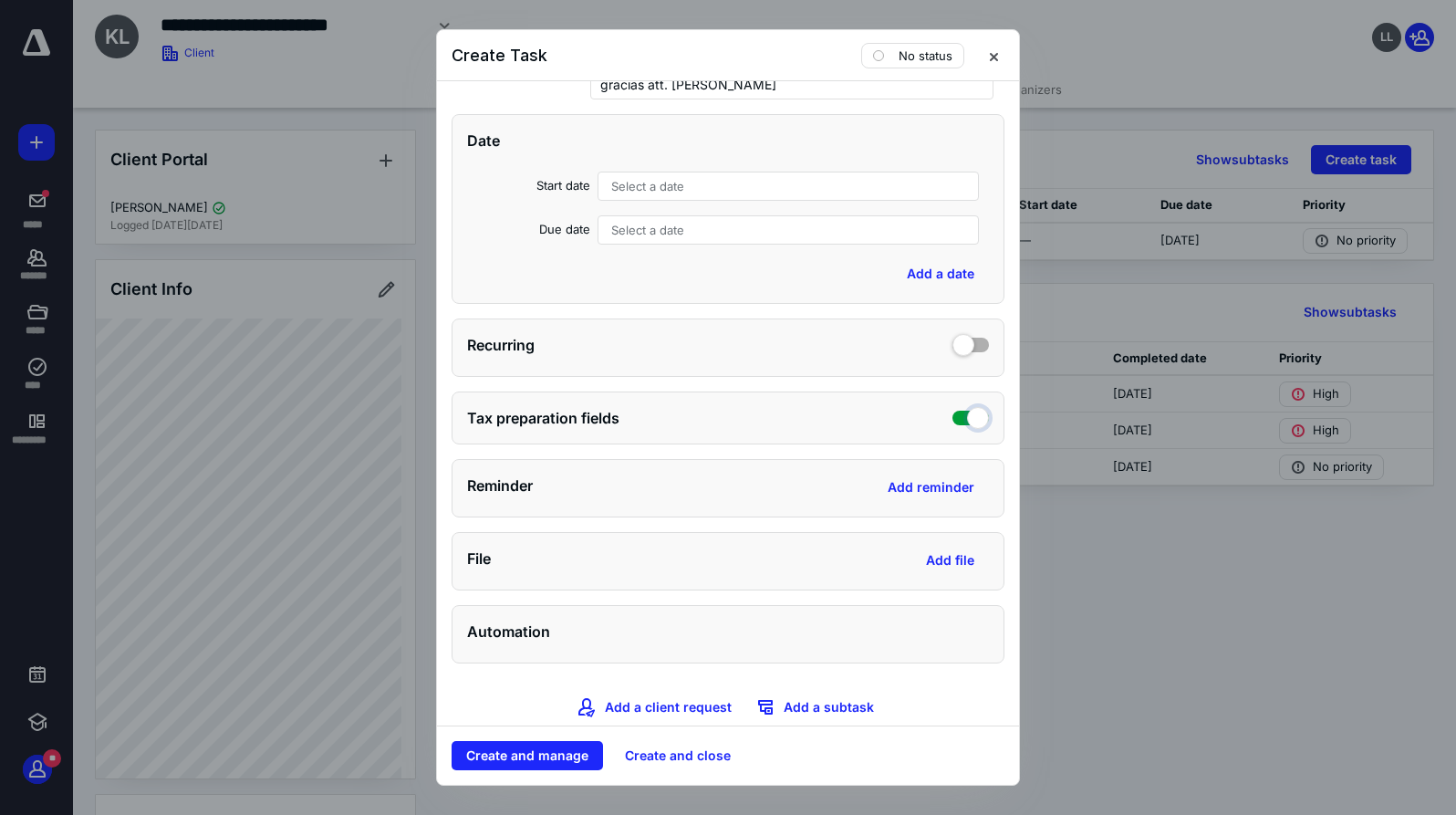 checkbox on "true" 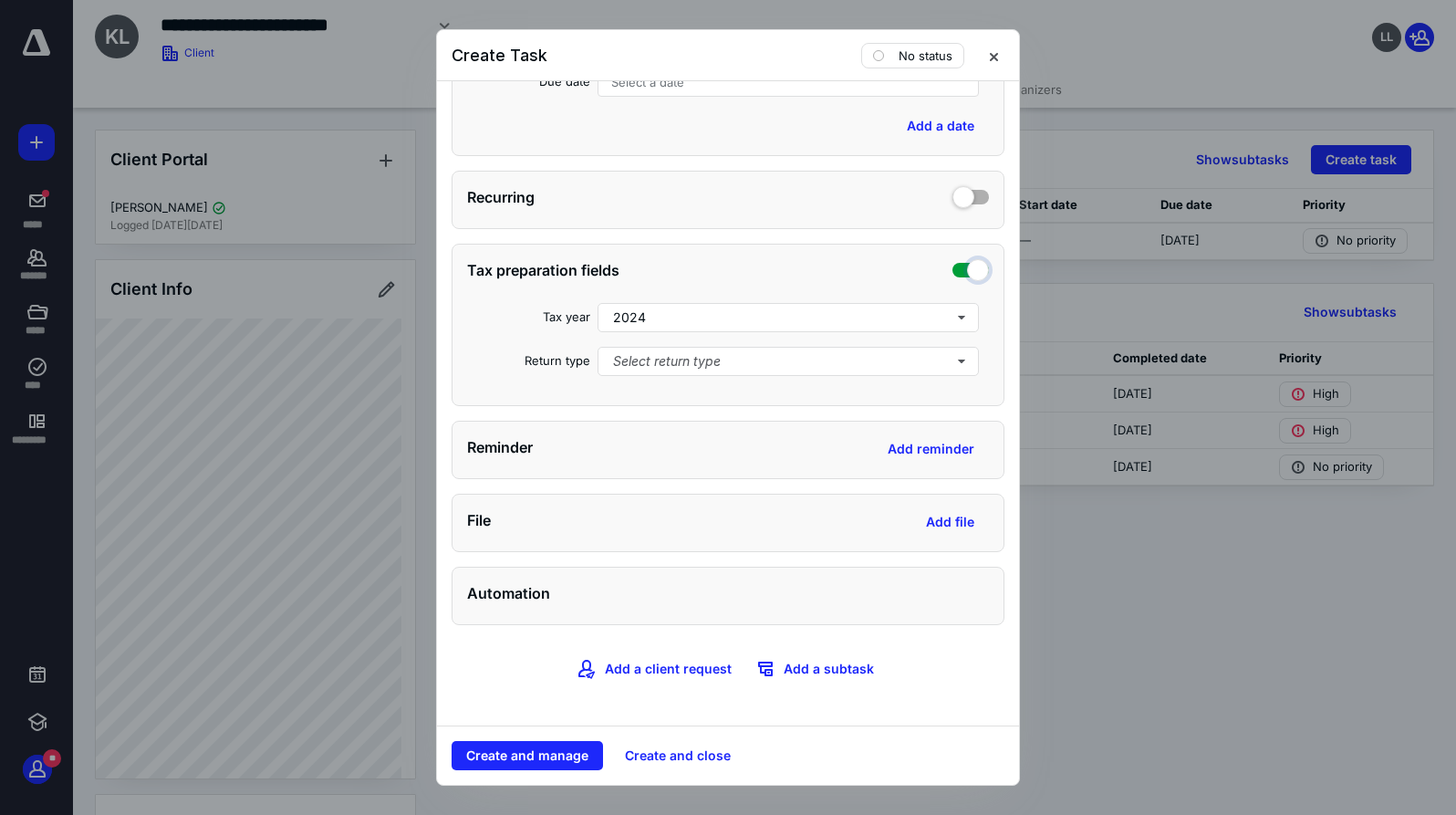 scroll, scrollTop: 515, scrollLeft: 0, axis: vertical 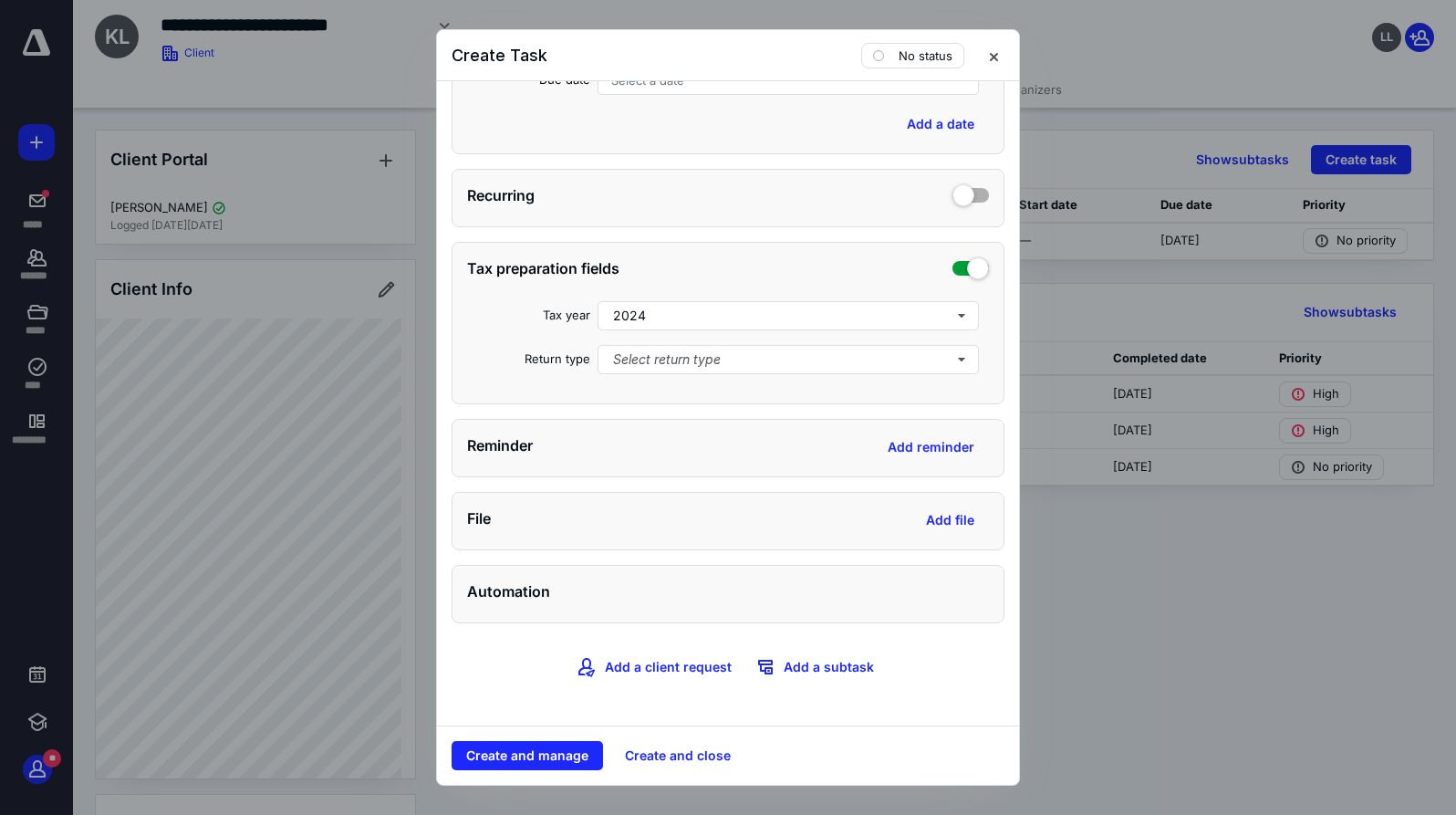 click on "File Add file" at bounding box center (728, 521) 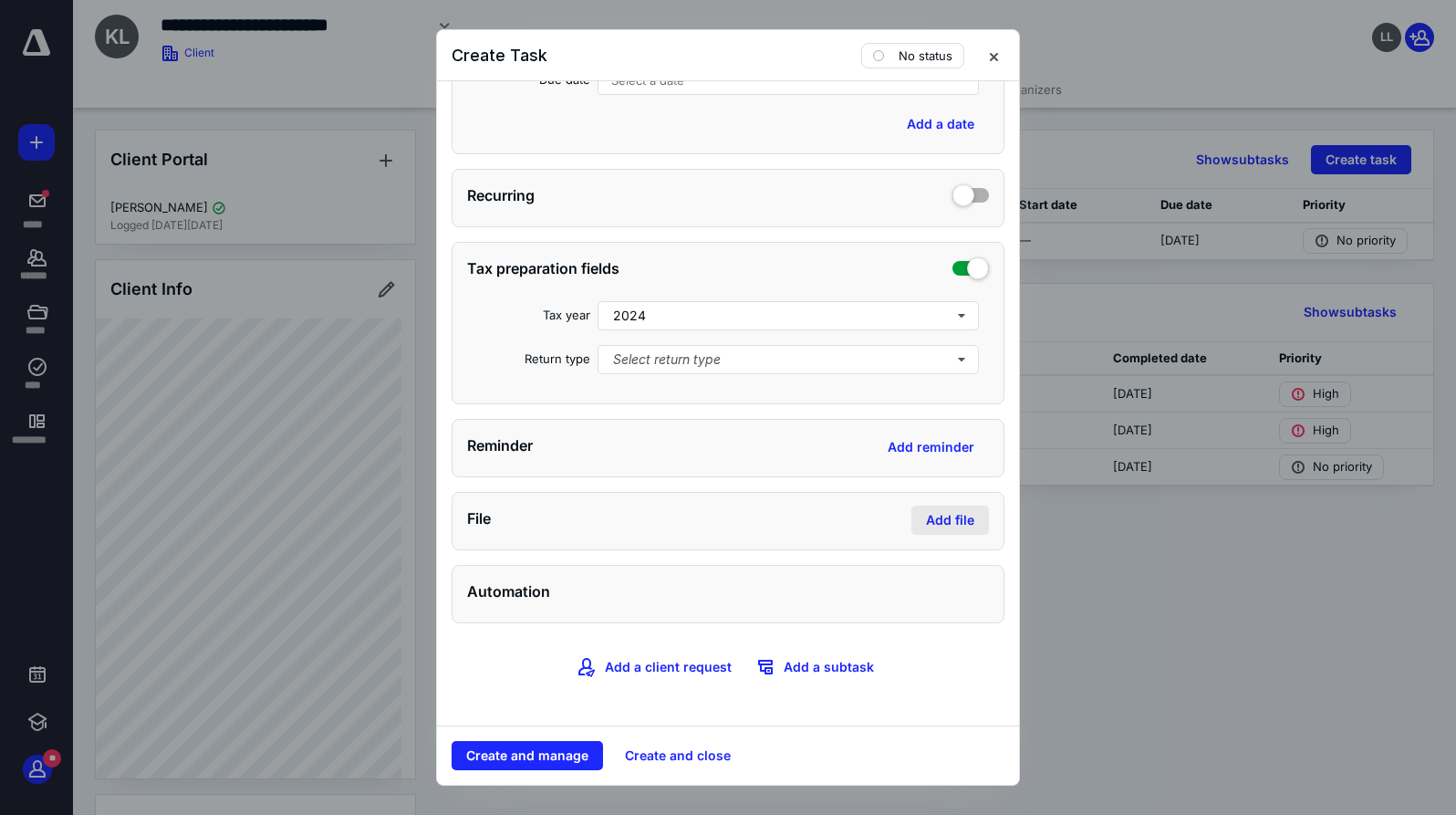 click on "Add file" at bounding box center (950, 520) 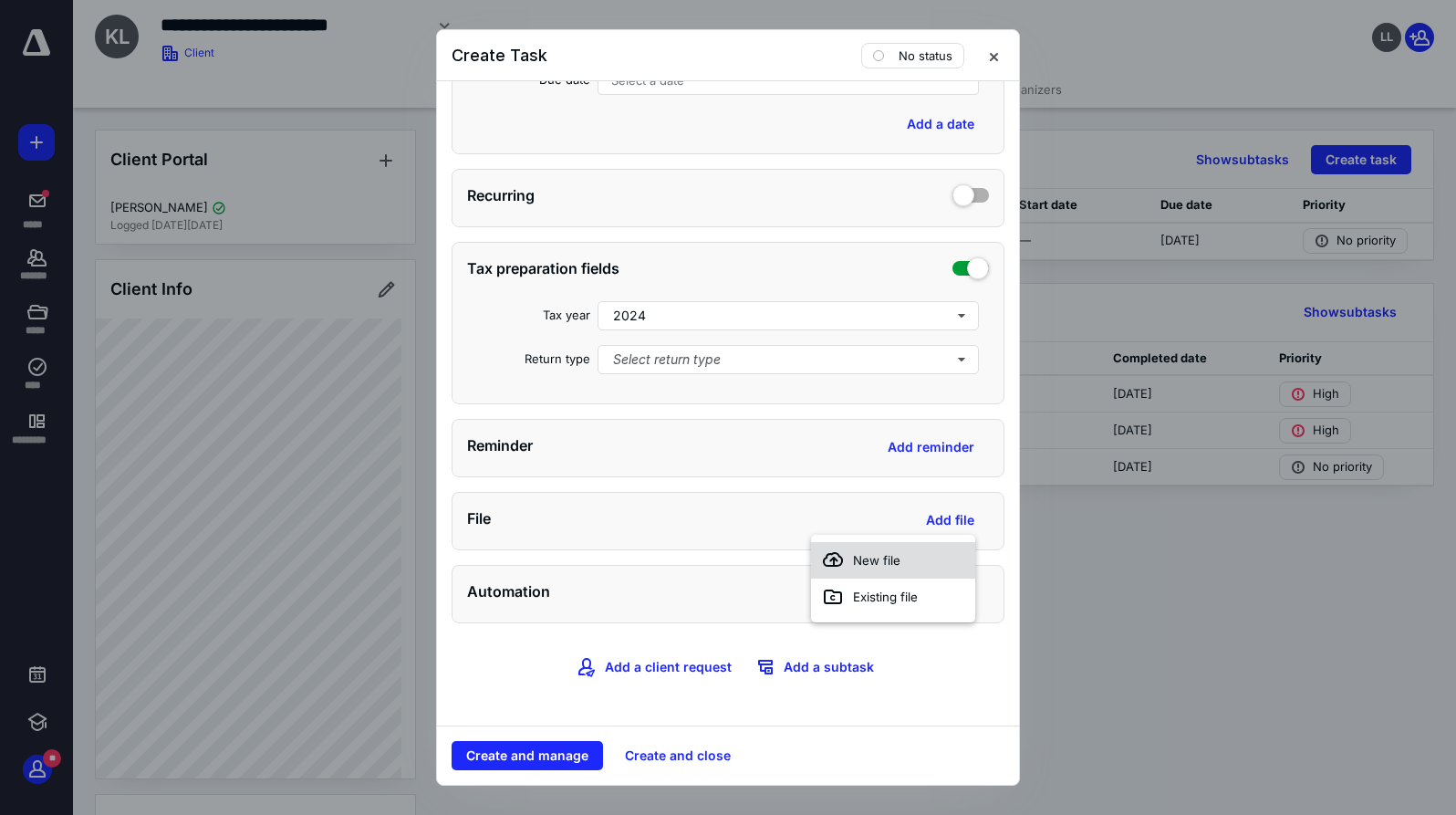 click on "New file" at bounding box center [877, 560] 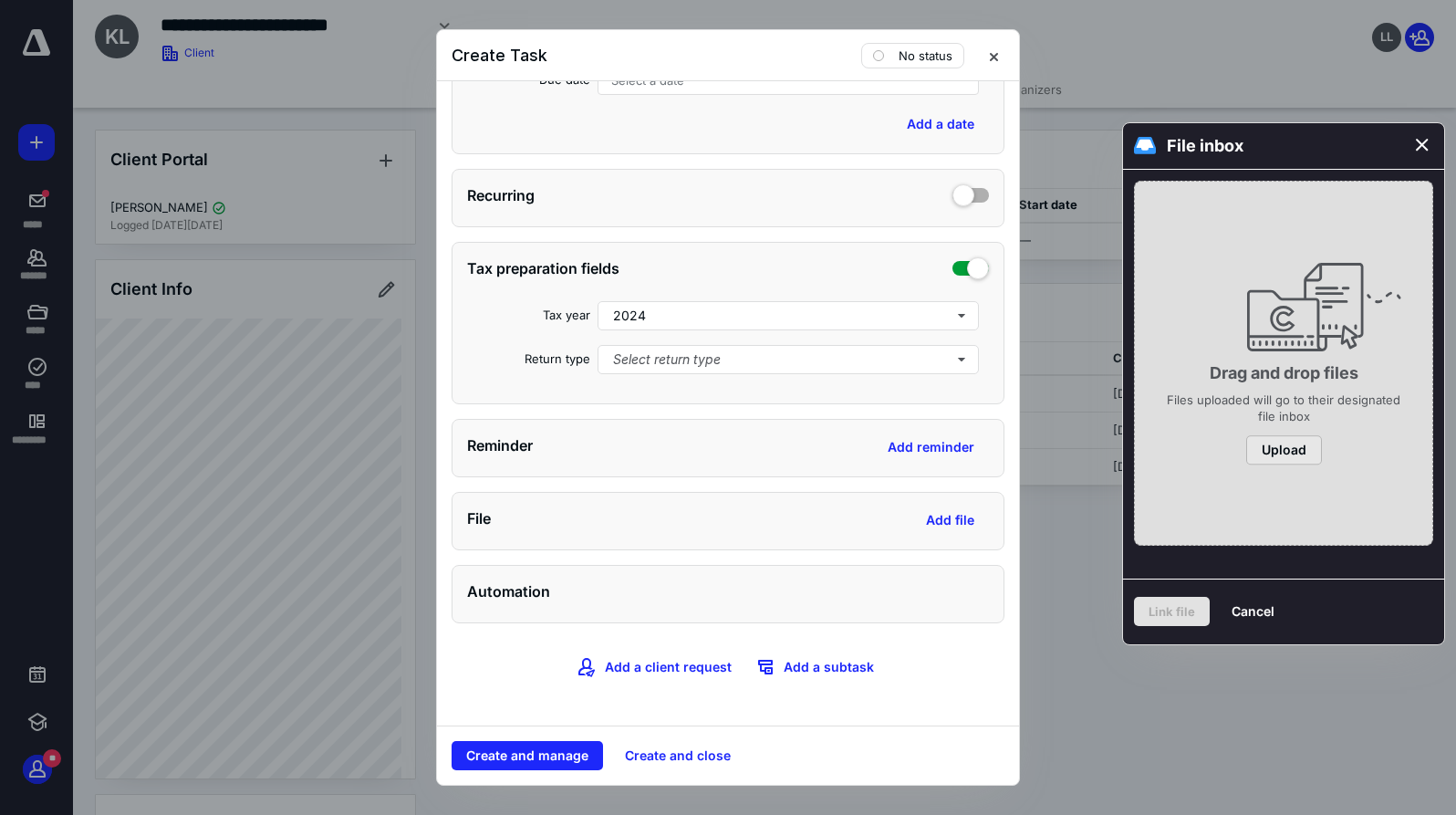 click on "Upload" at bounding box center (1284, 450) 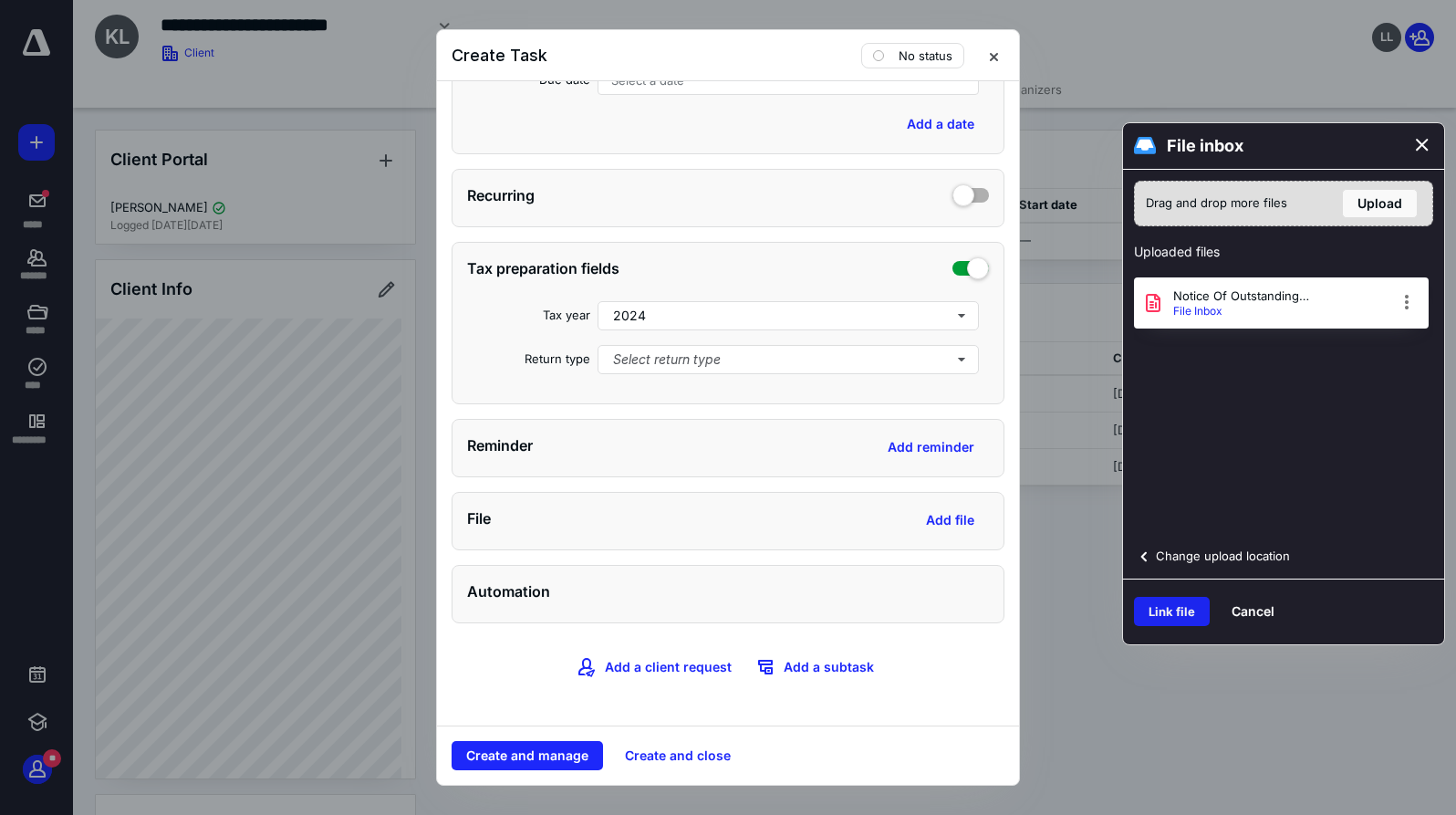 click on "Link file" at bounding box center (1171, 611) 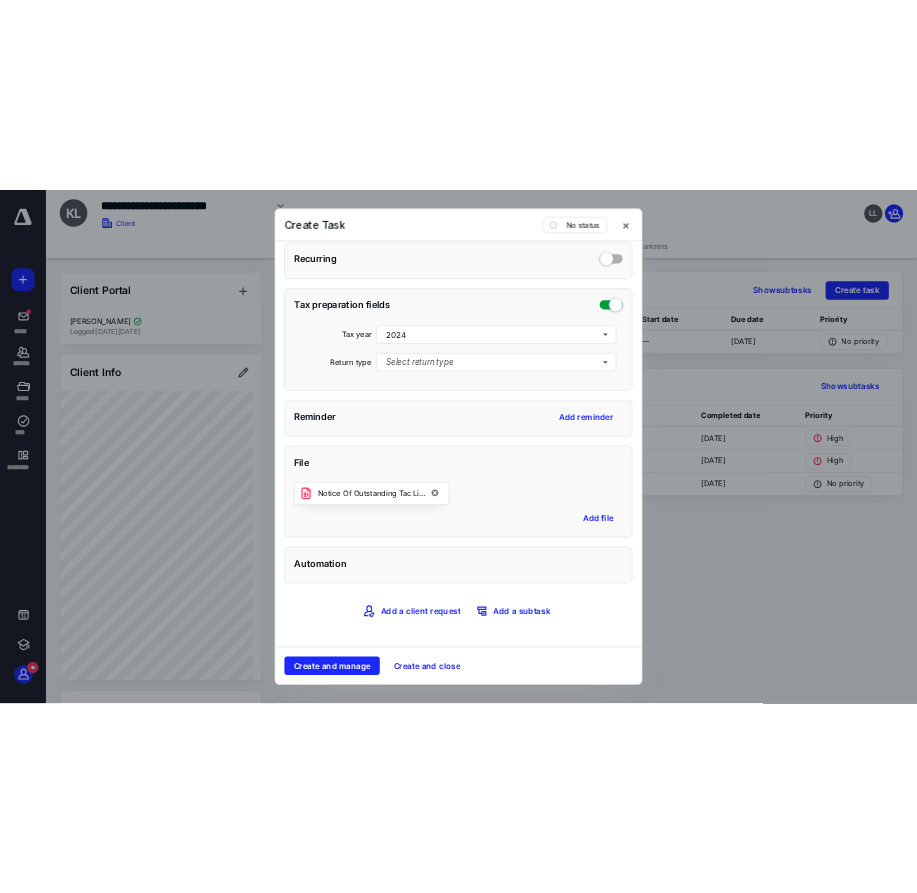 scroll, scrollTop: 660, scrollLeft: 0, axis: vertical 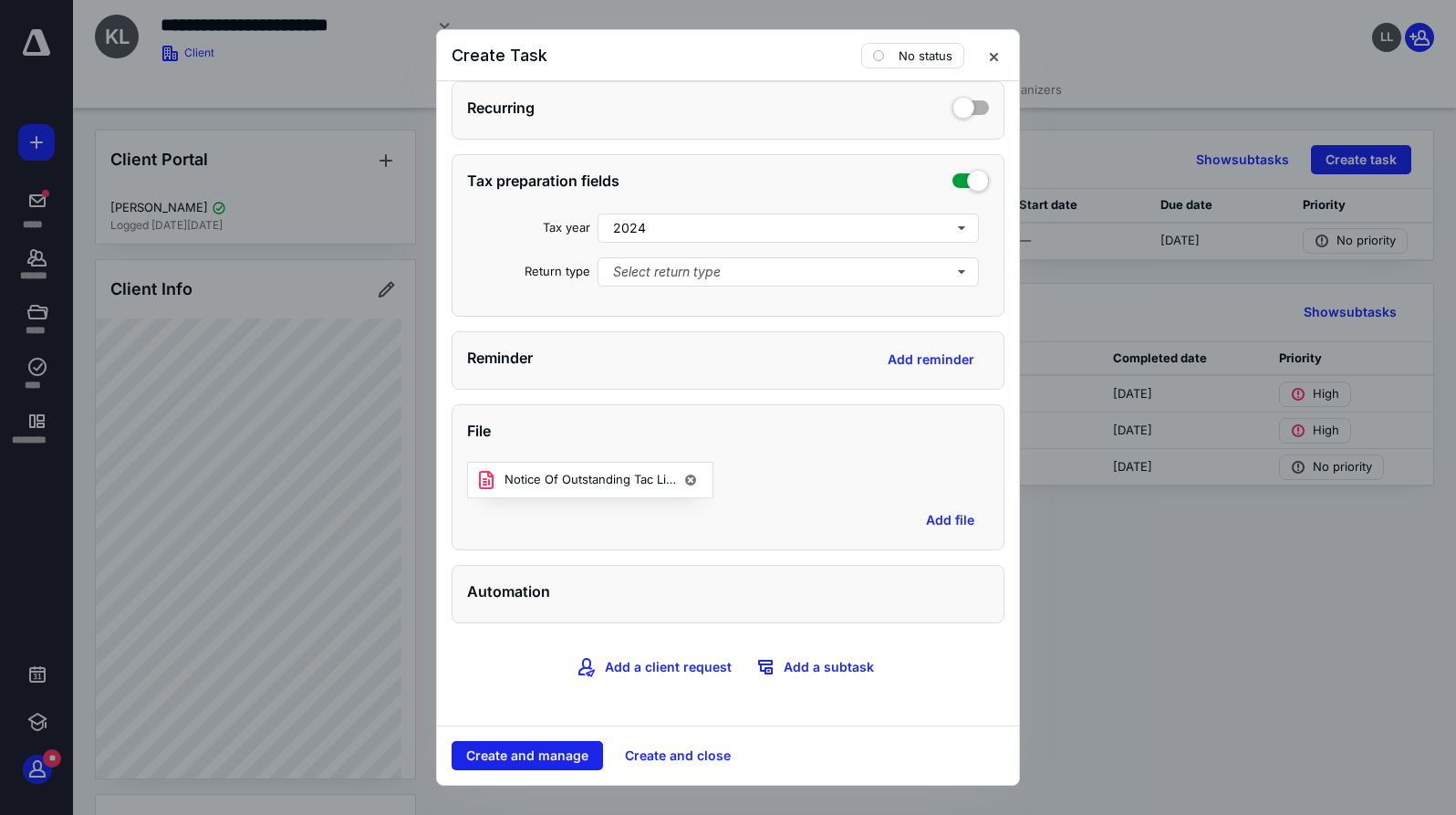 click on "Create and manage" at bounding box center [527, 756] 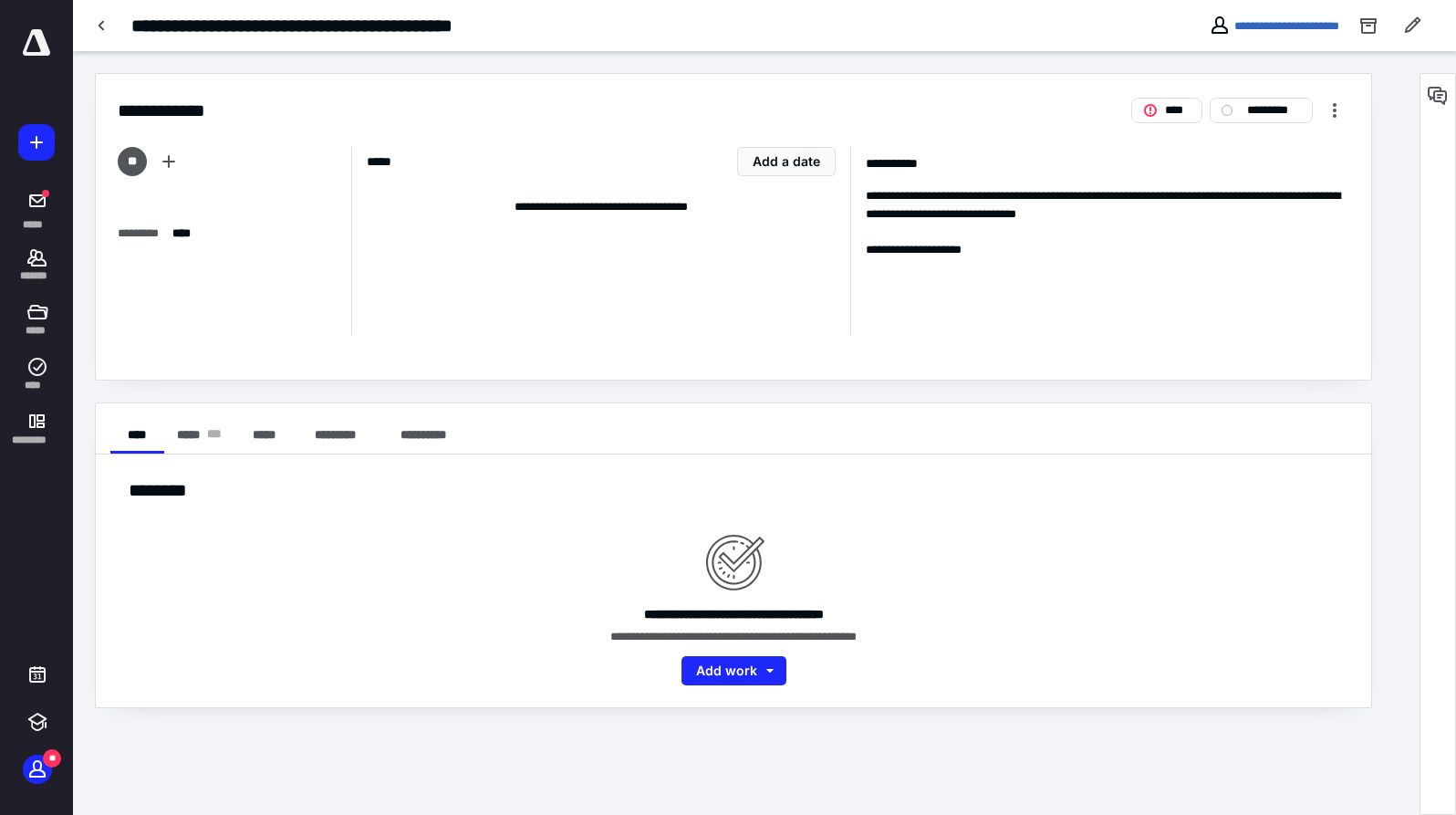 click on "**********" at bounding box center [1099, 241] 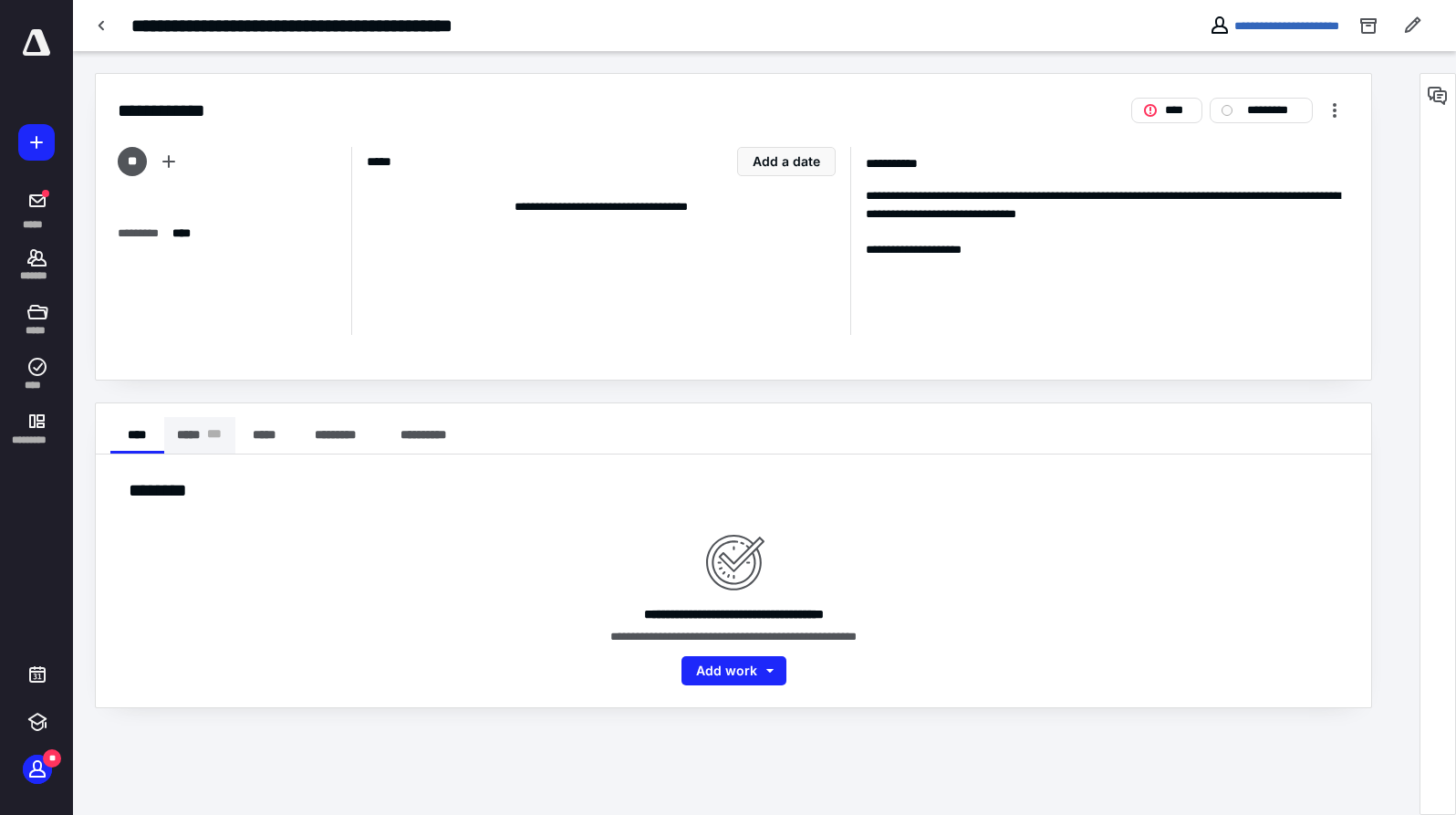 click on "***** * * *" at bounding box center (200, 435) 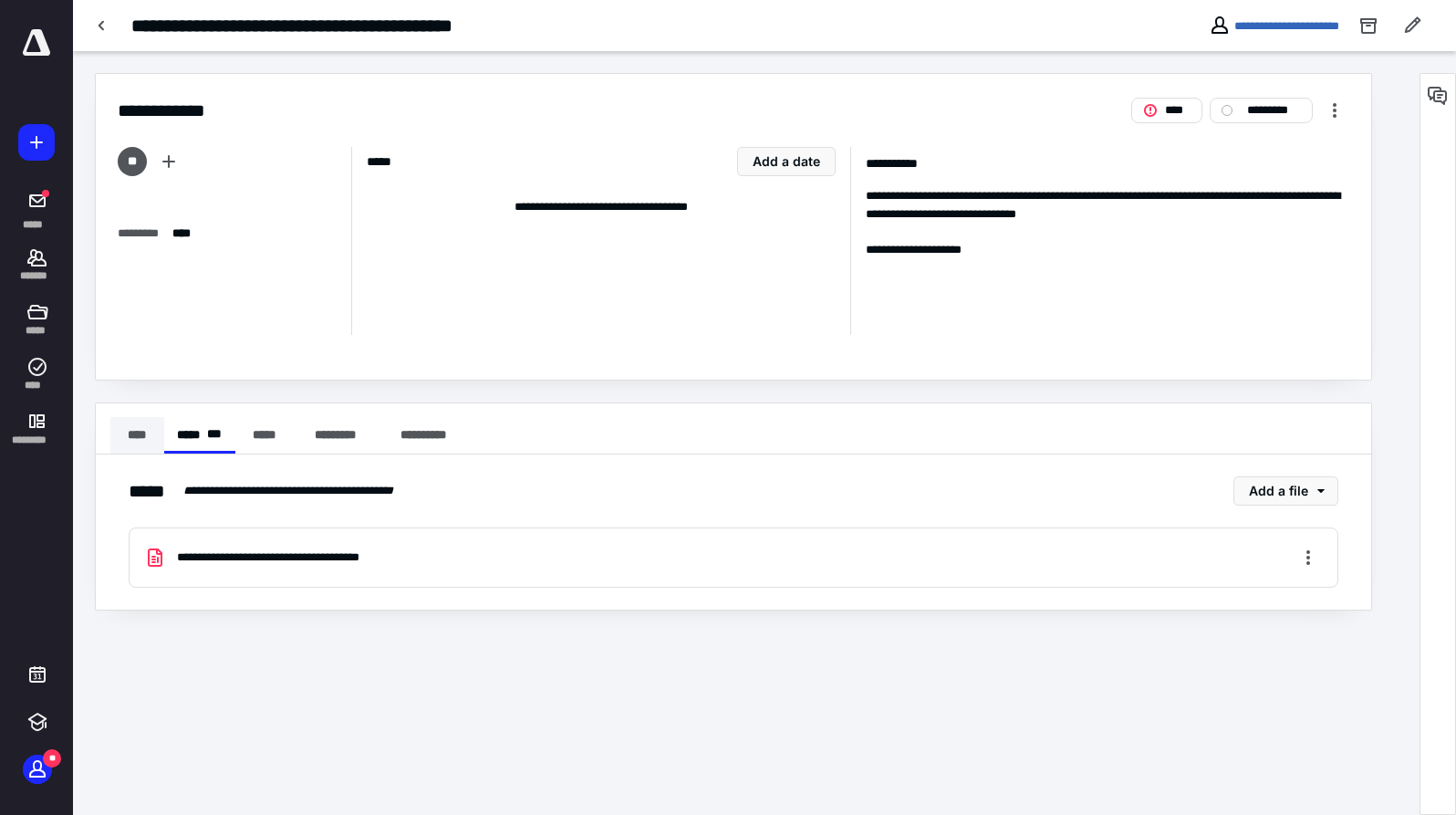 click on "****" at bounding box center [137, 435] 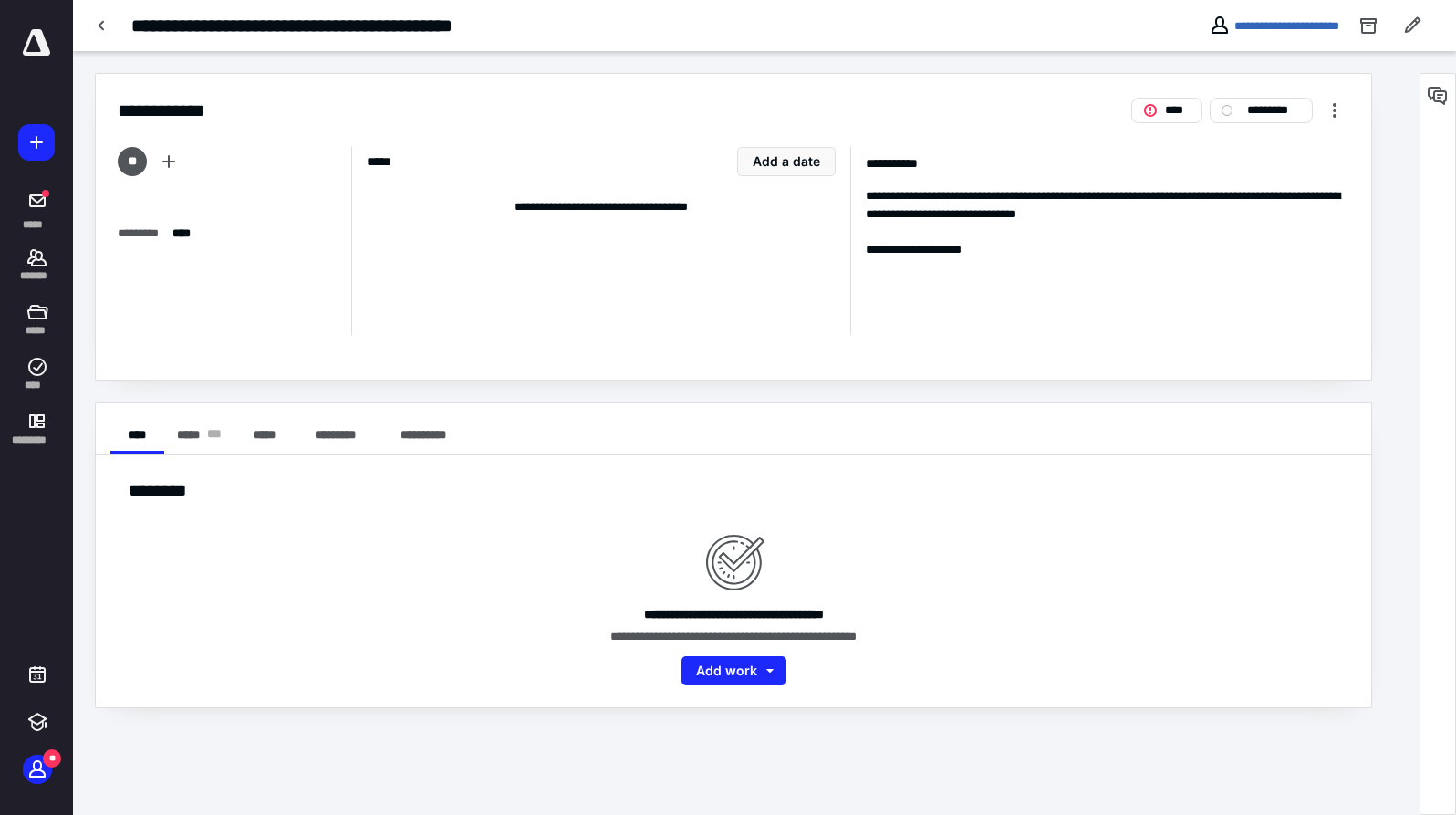 click on "**********" at bounding box center [733, 580] 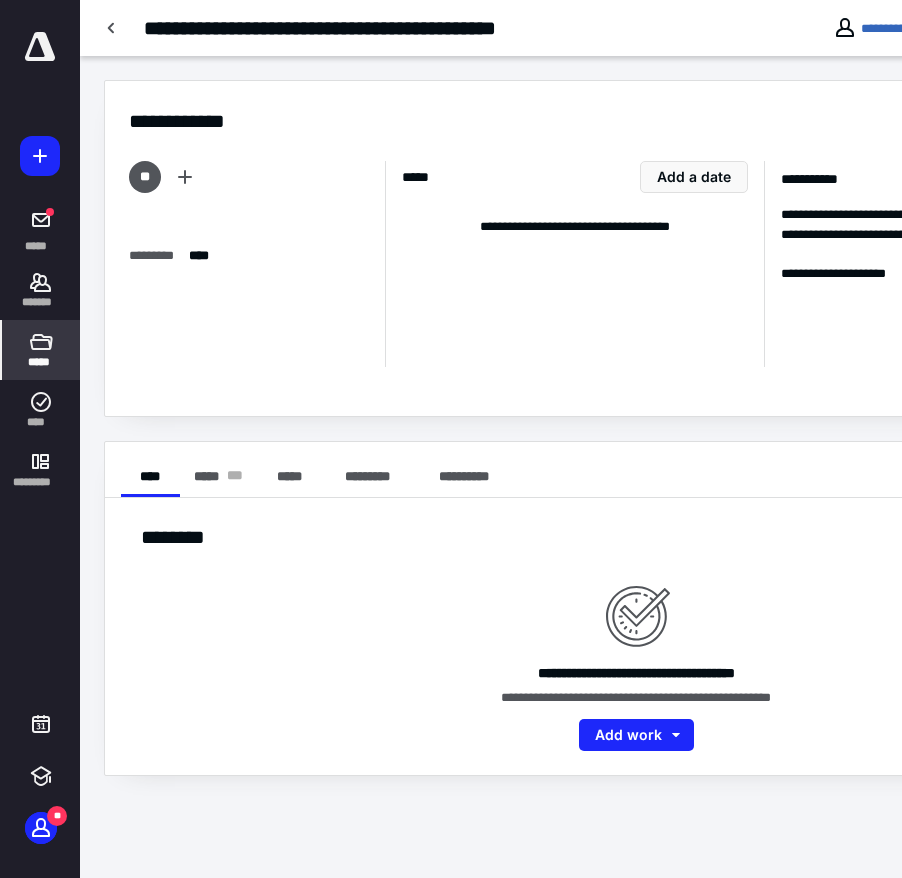 click on "*****" at bounding box center (41, 350) 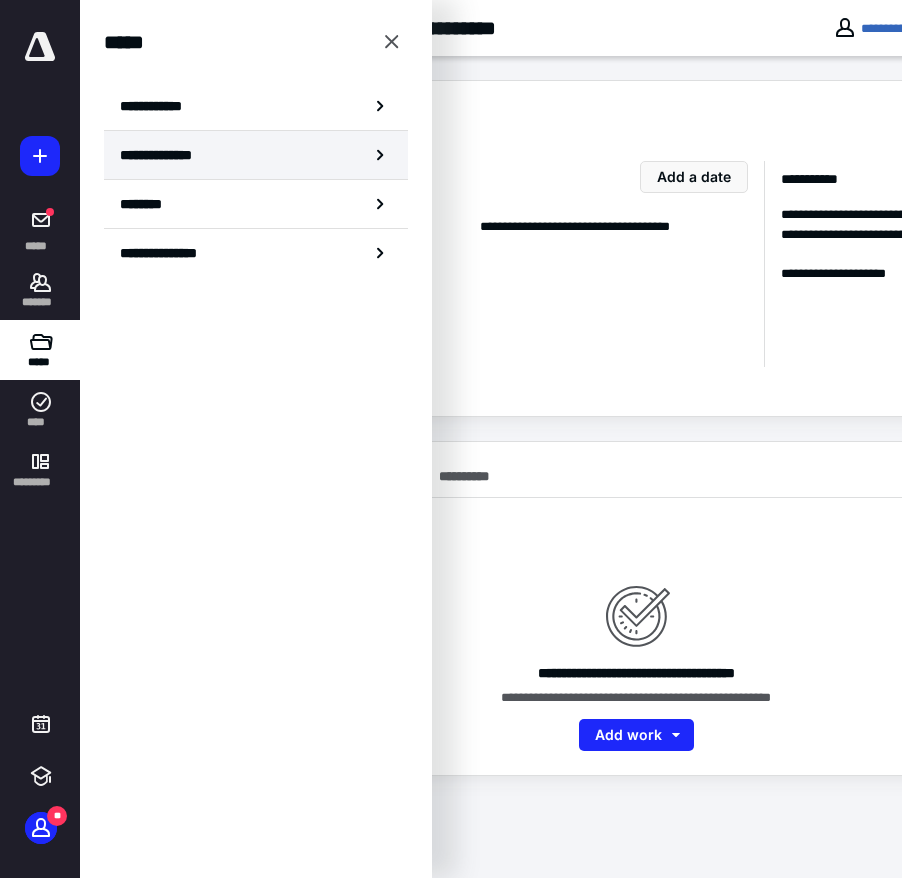 click on "**********" at bounding box center (256, 155) 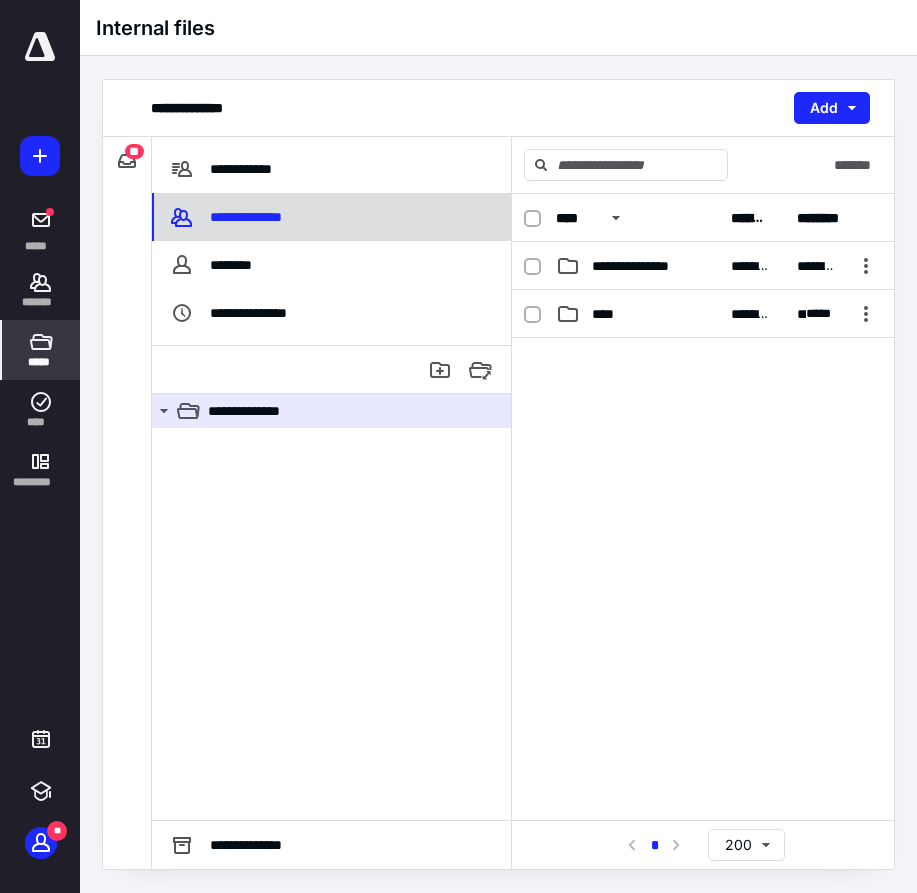 click on "**********" at bounding box center [230, 217] 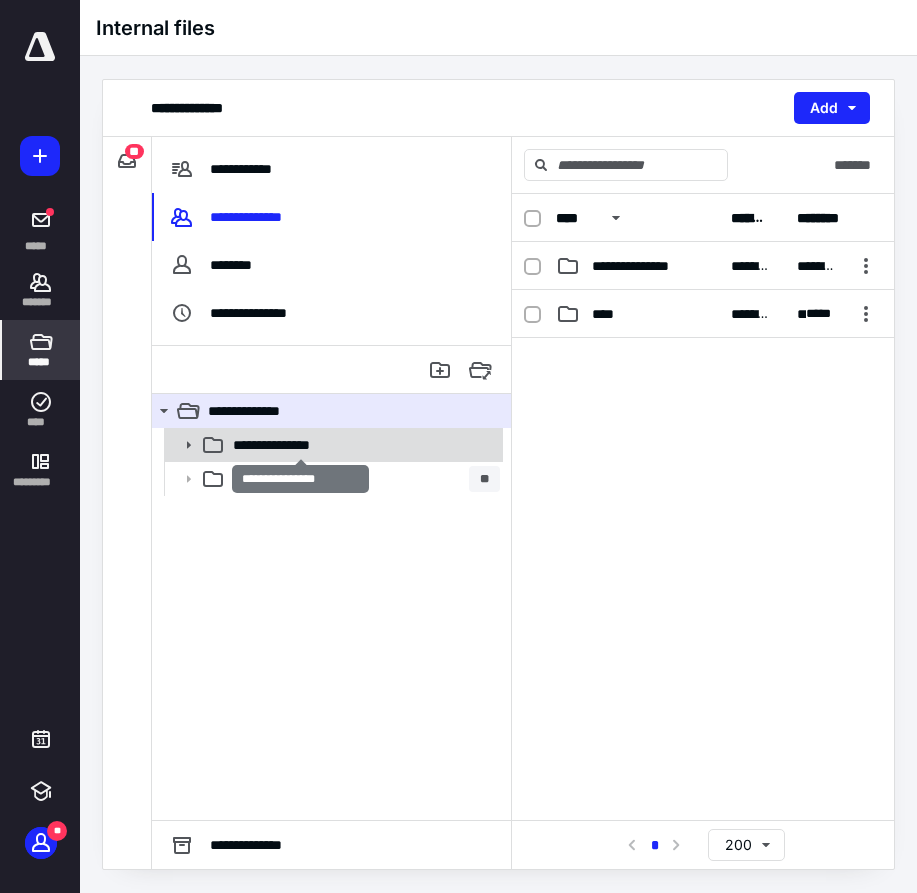 click on "**********" at bounding box center [300, 445] 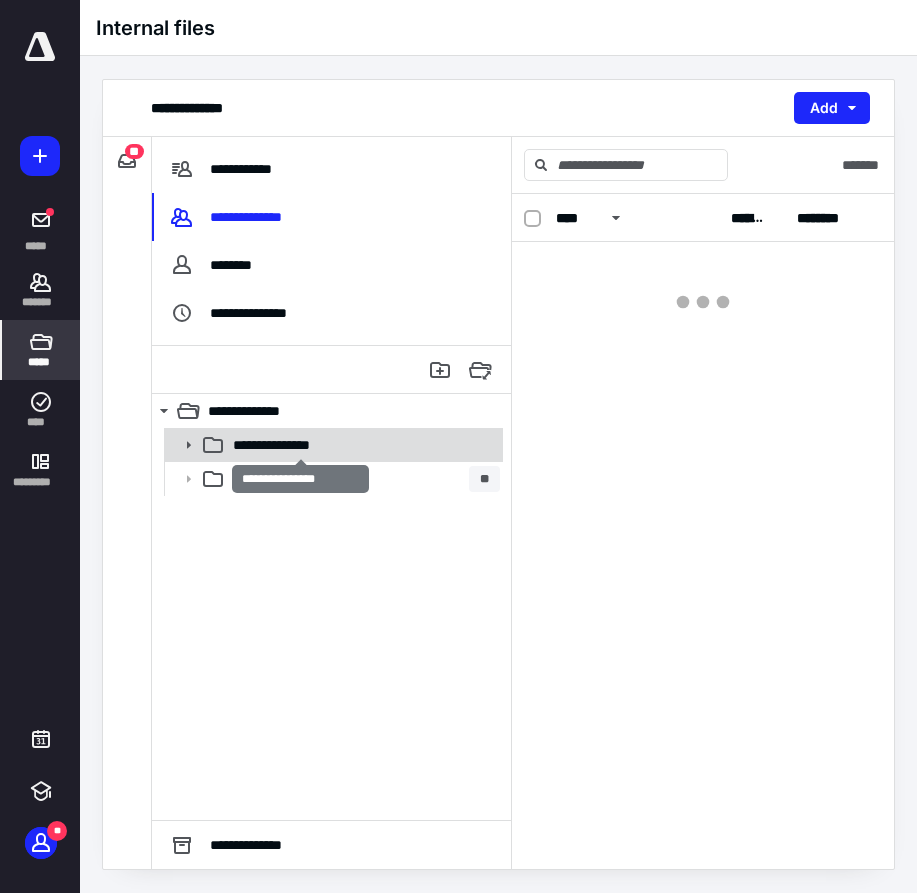 click on "**********" at bounding box center (300, 445) 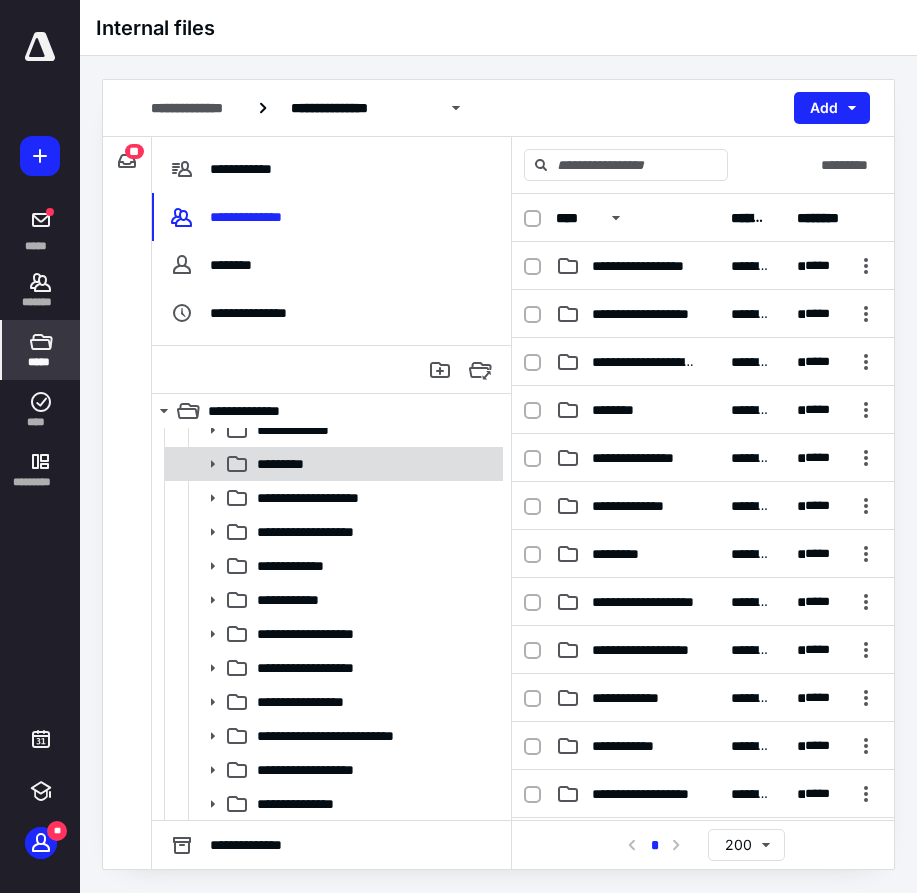 scroll, scrollTop: 300, scrollLeft: 0, axis: vertical 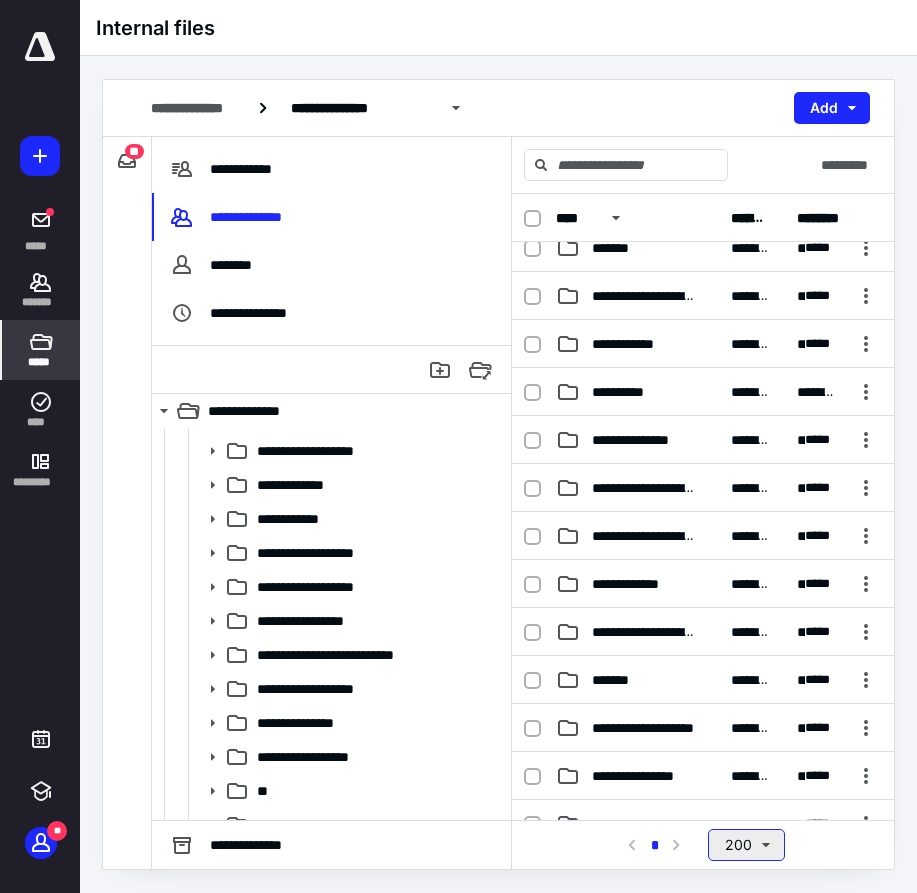 click on "200" at bounding box center [746, 845] 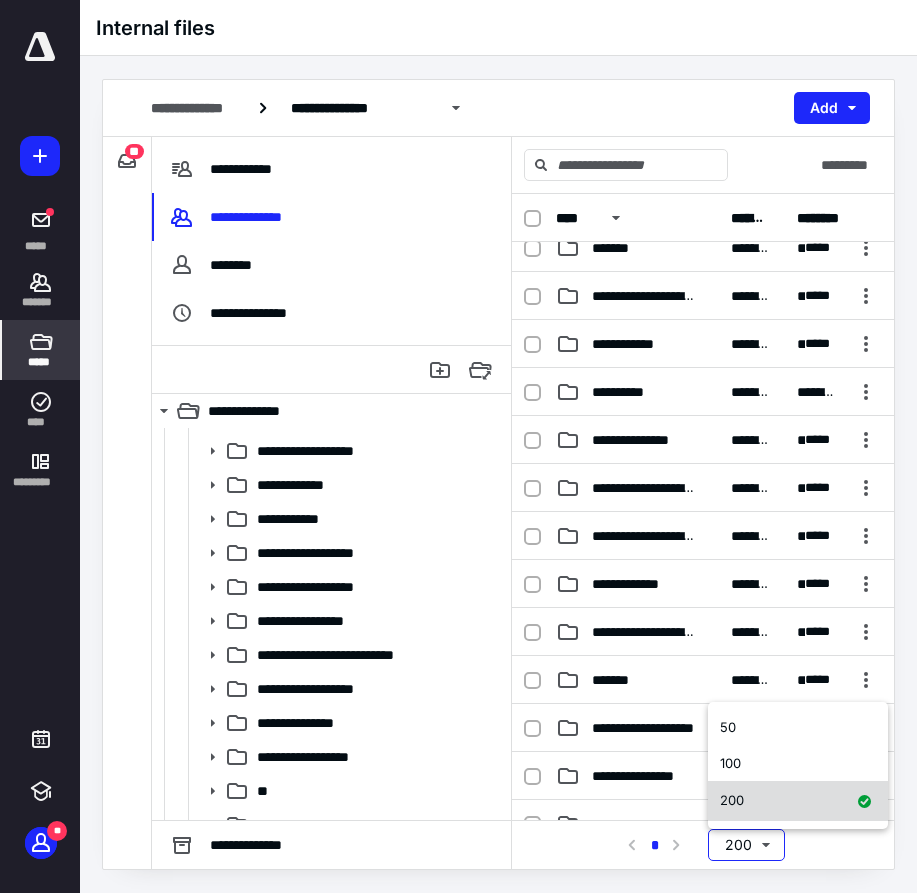 click on "200" at bounding box center (798, 801) 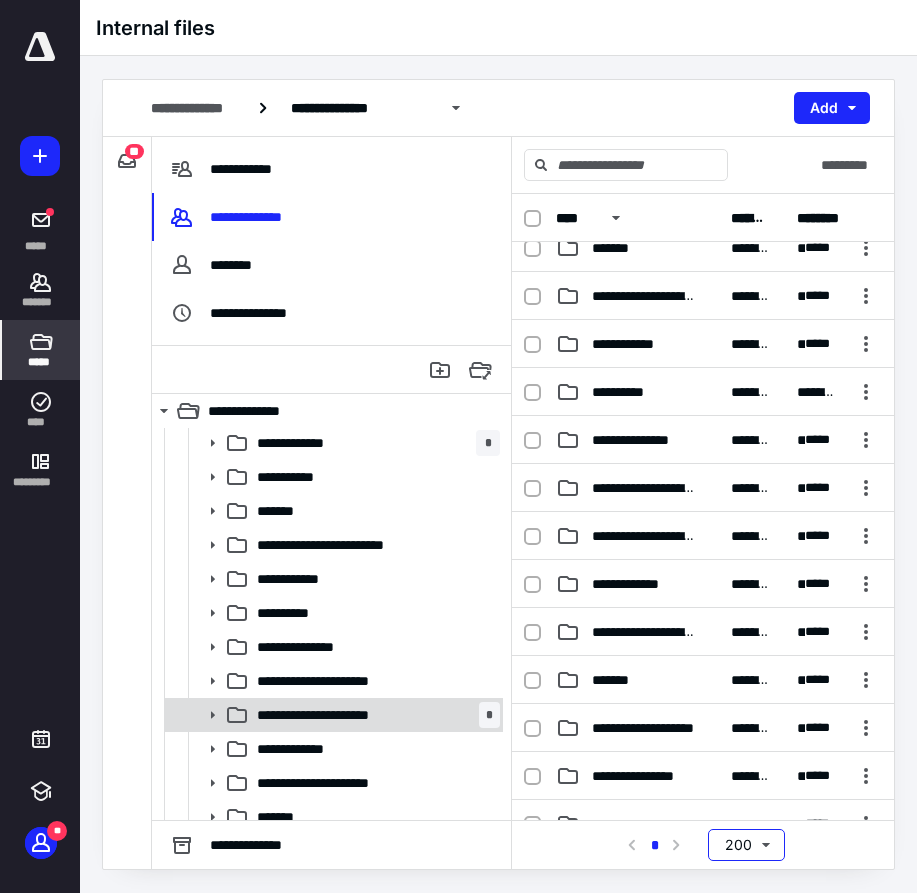 scroll, scrollTop: 1700, scrollLeft: 0, axis: vertical 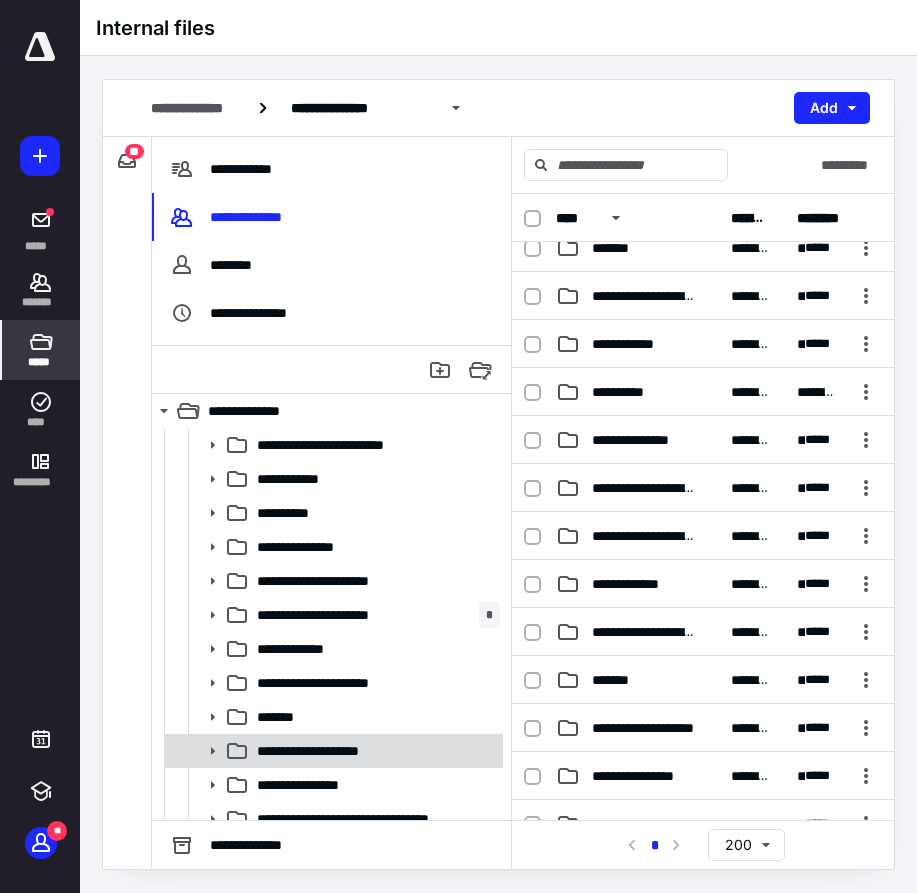click on "**********" at bounding box center [344, 751] 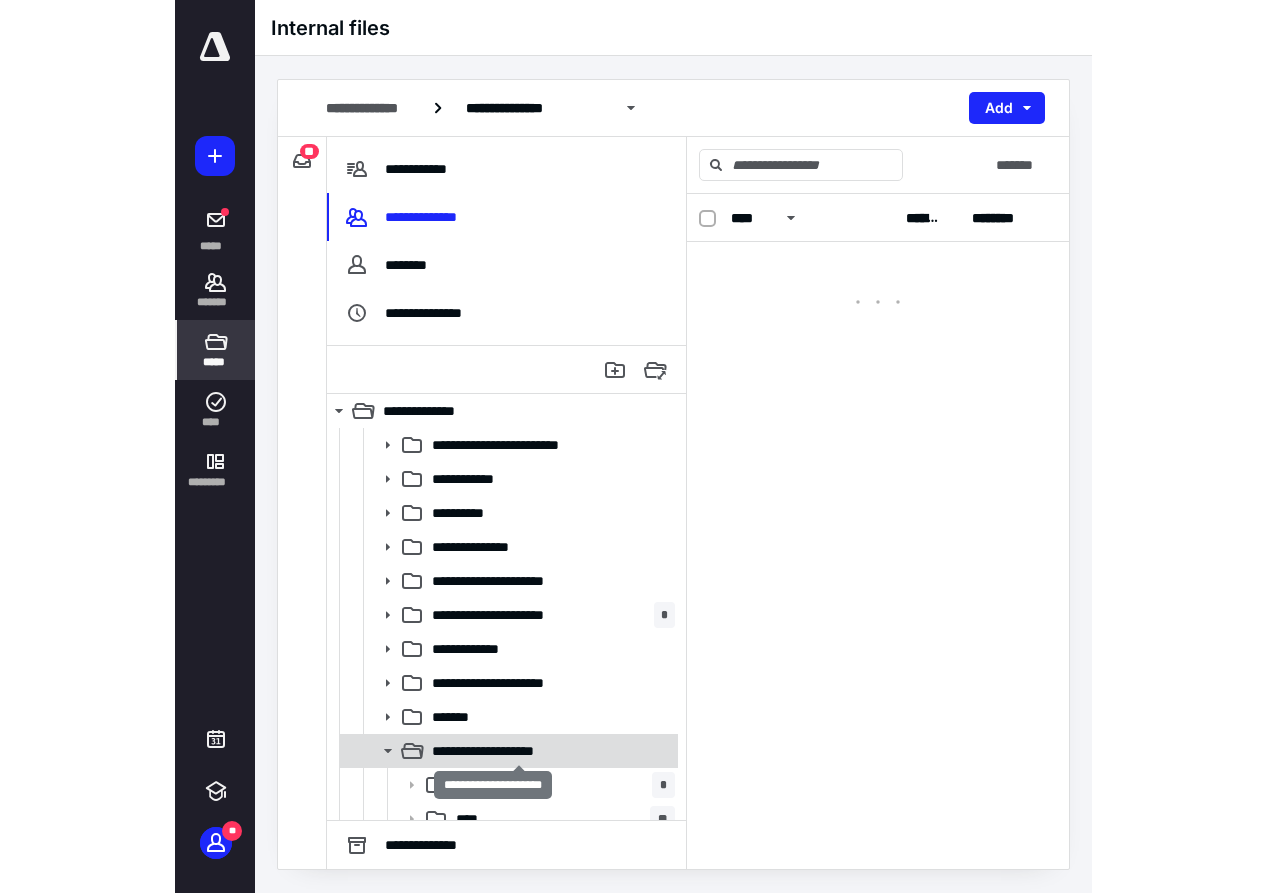 scroll, scrollTop: 0, scrollLeft: 0, axis: both 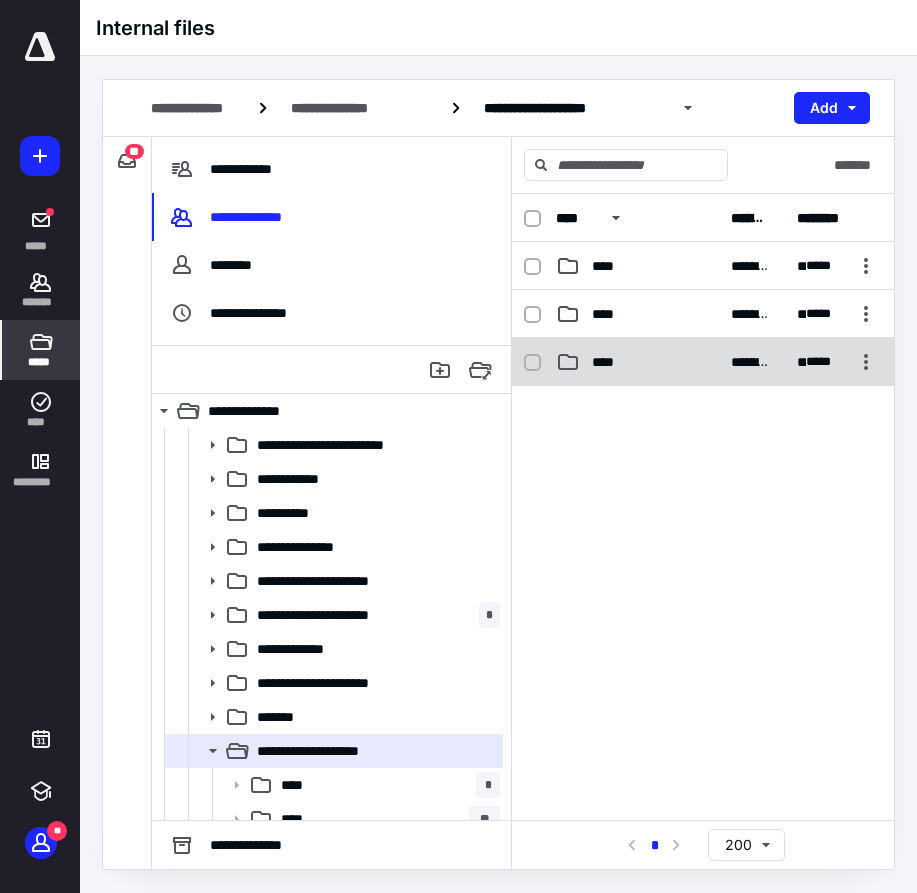 click on "**** ********* ********* ****" at bounding box center (703, 362) 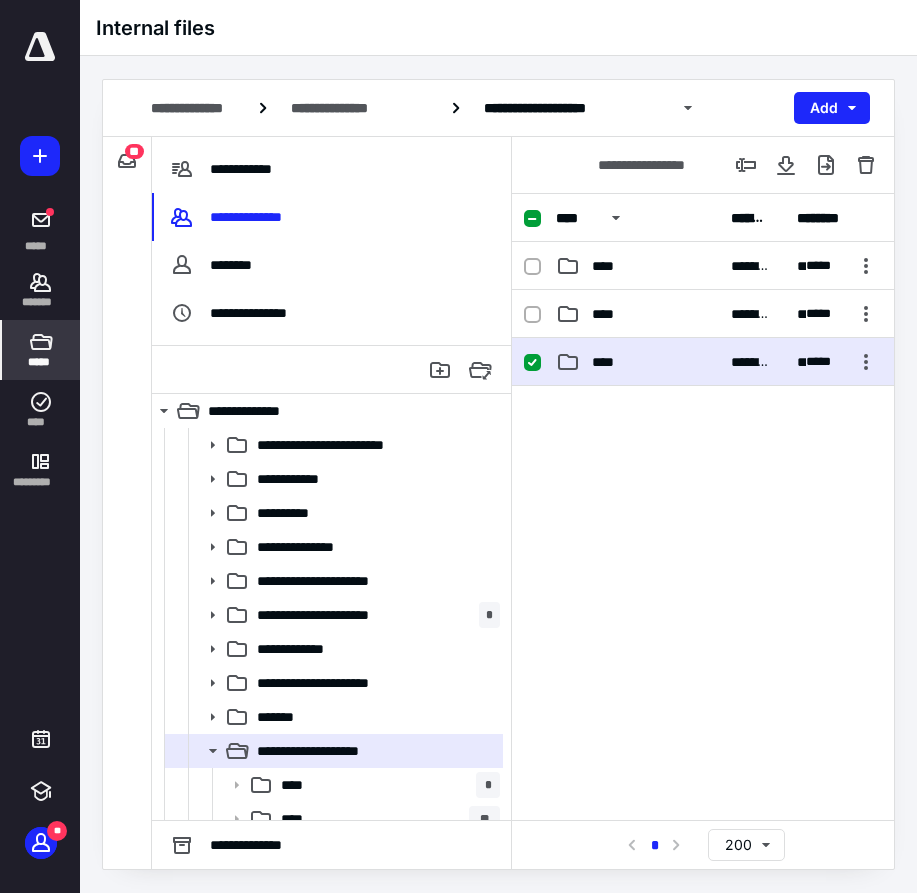 click on "**** ********* ********* ****" at bounding box center [703, 362] 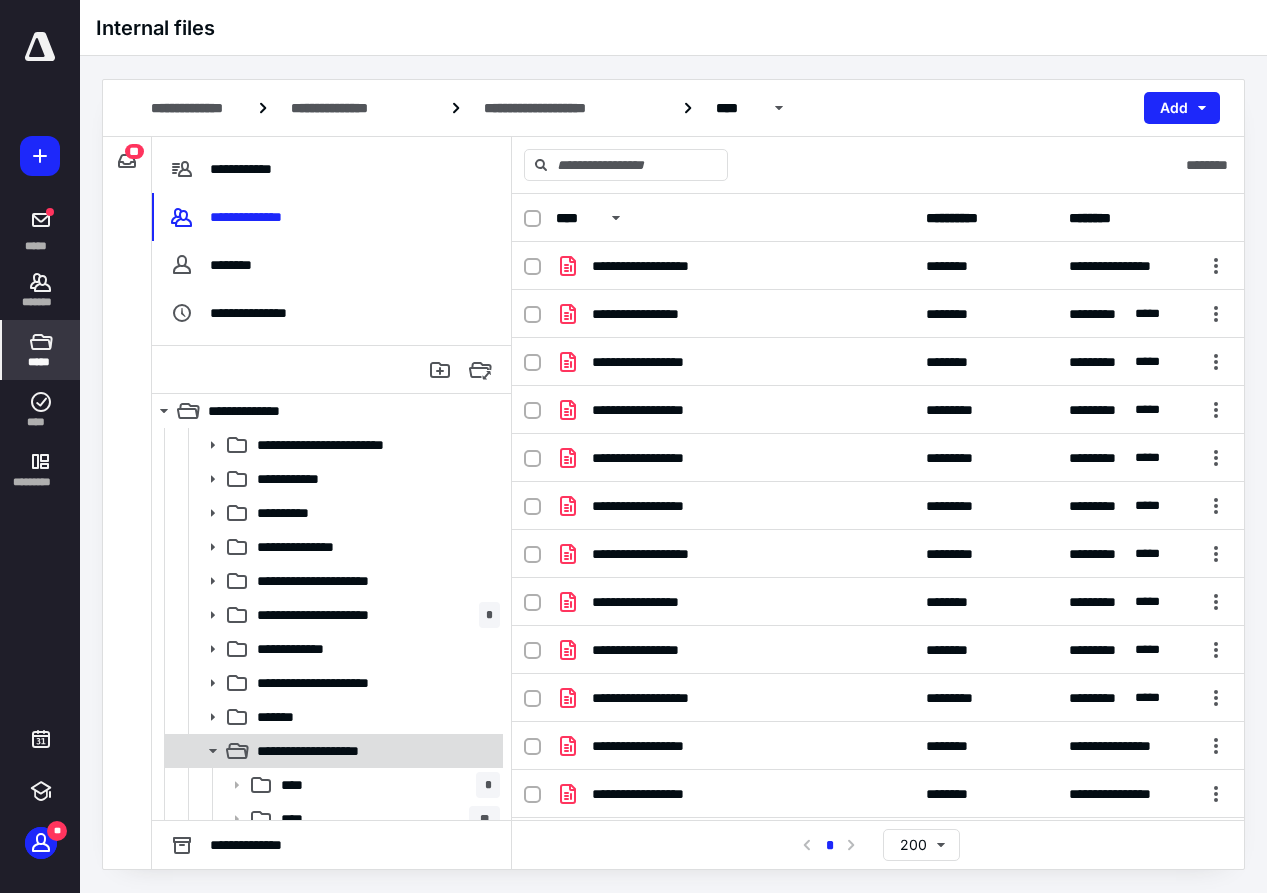 click 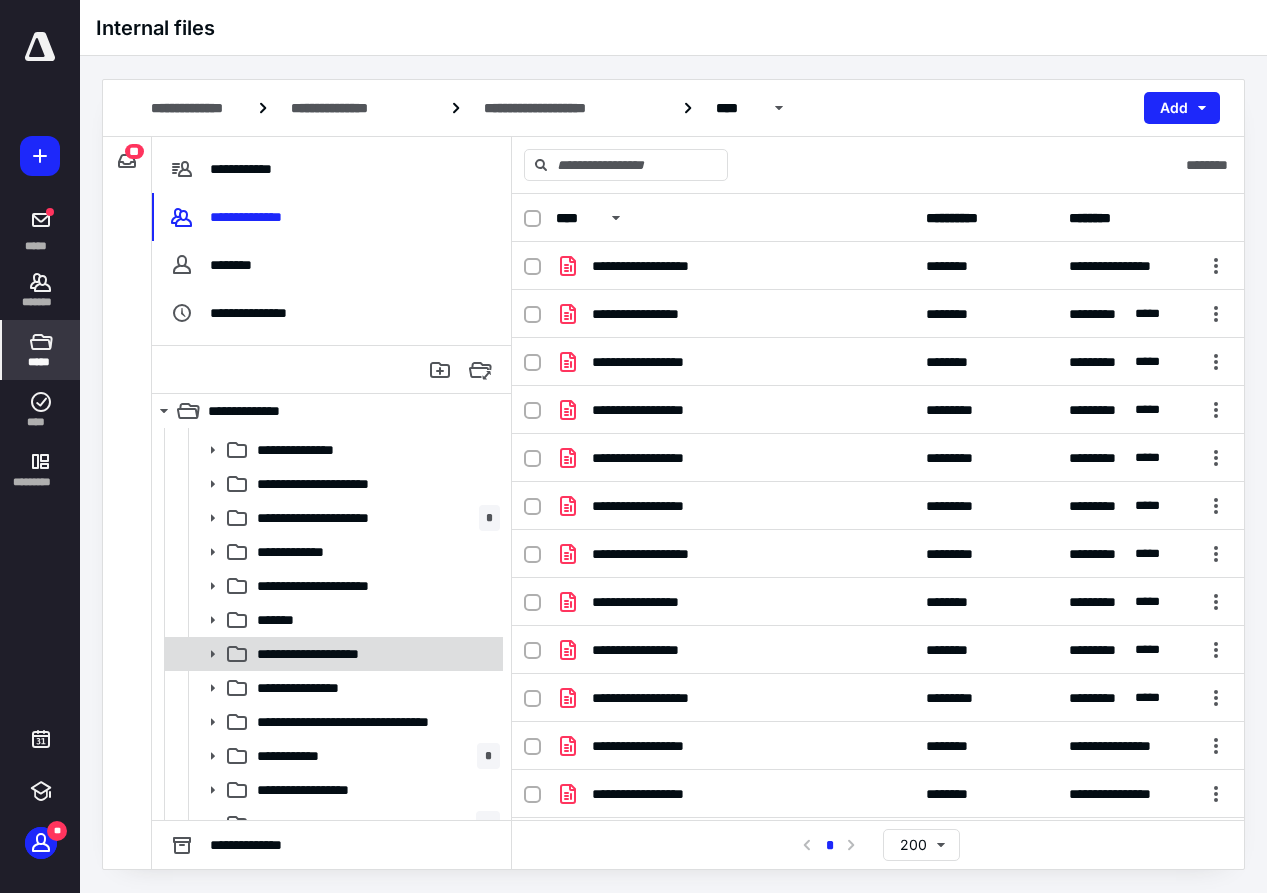 scroll, scrollTop: 1800, scrollLeft: 0, axis: vertical 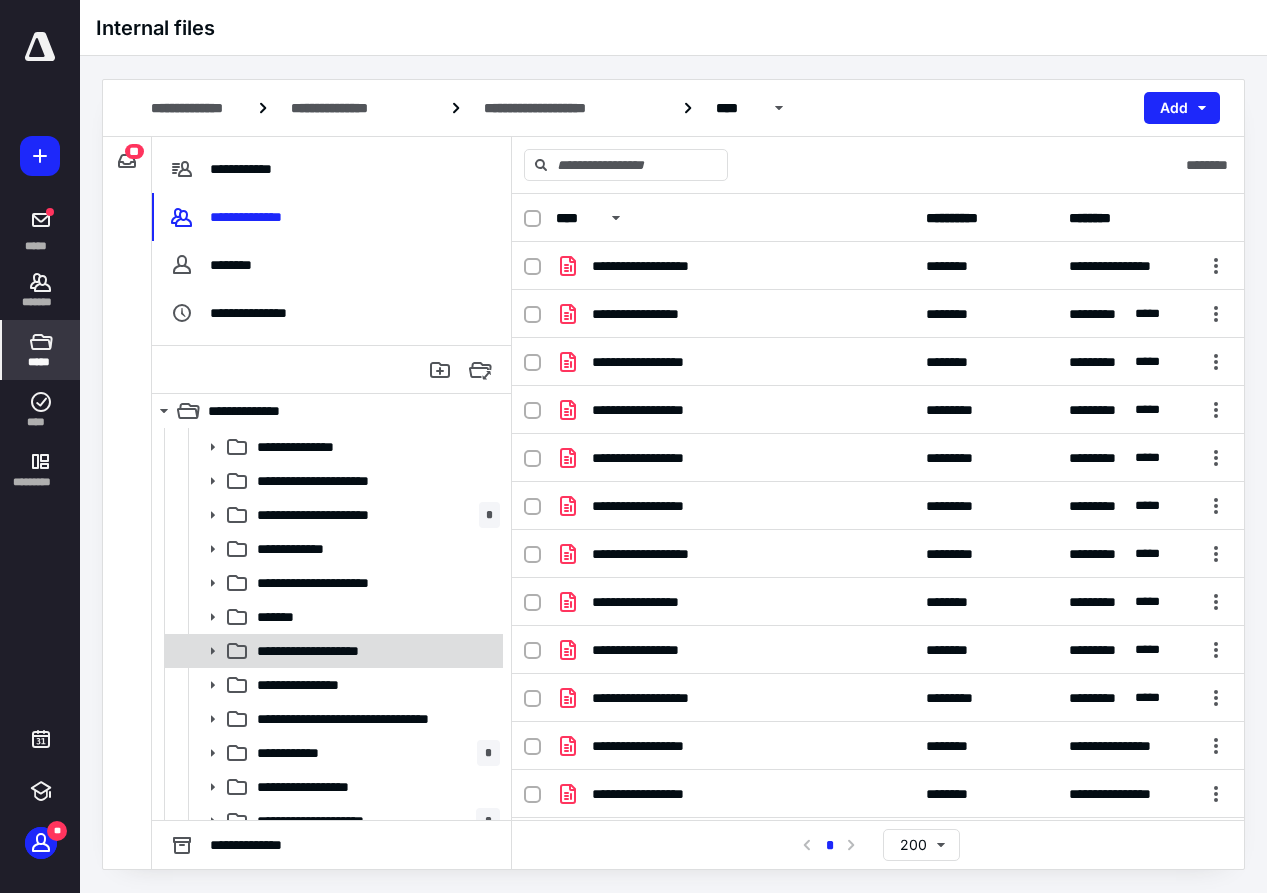 click 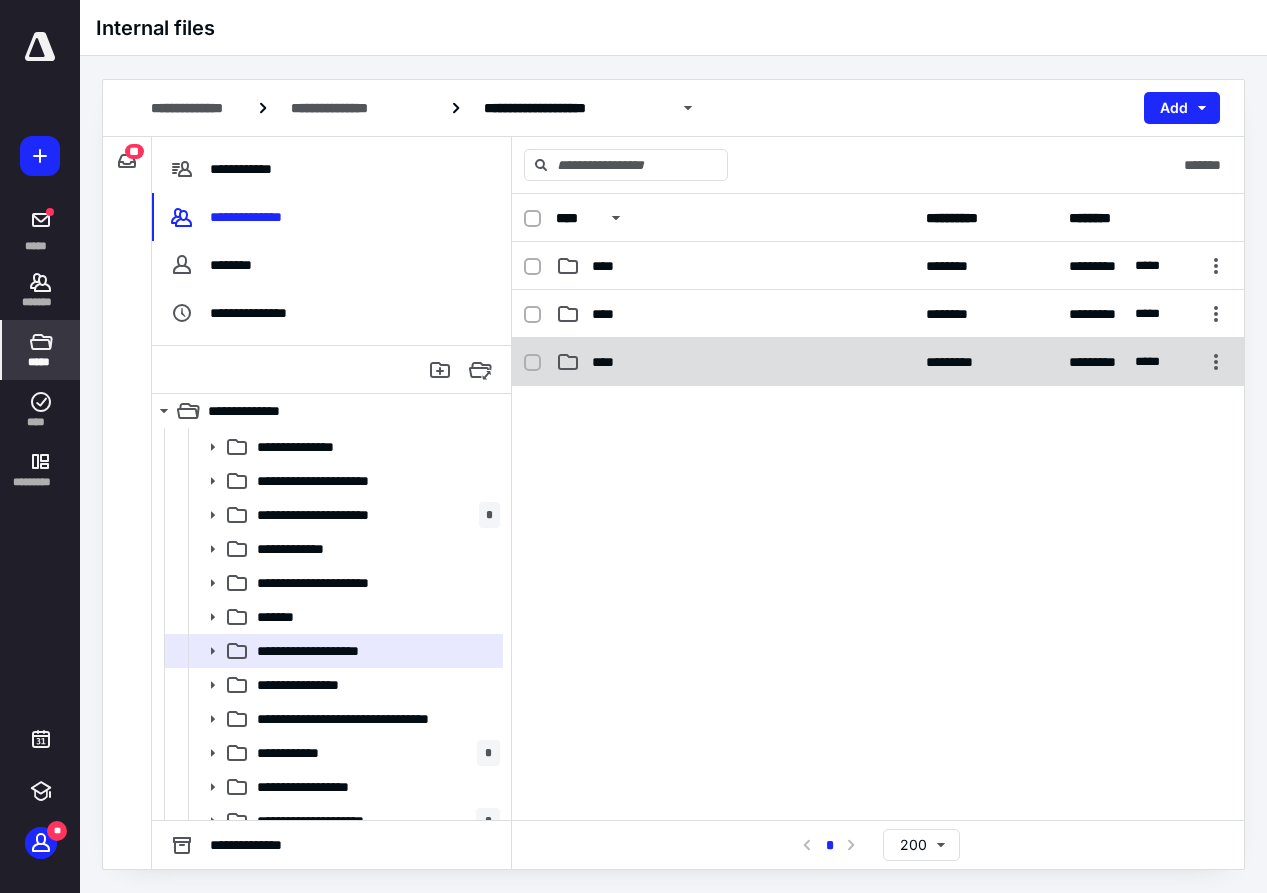 click on "****" at bounding box center (735, 362) 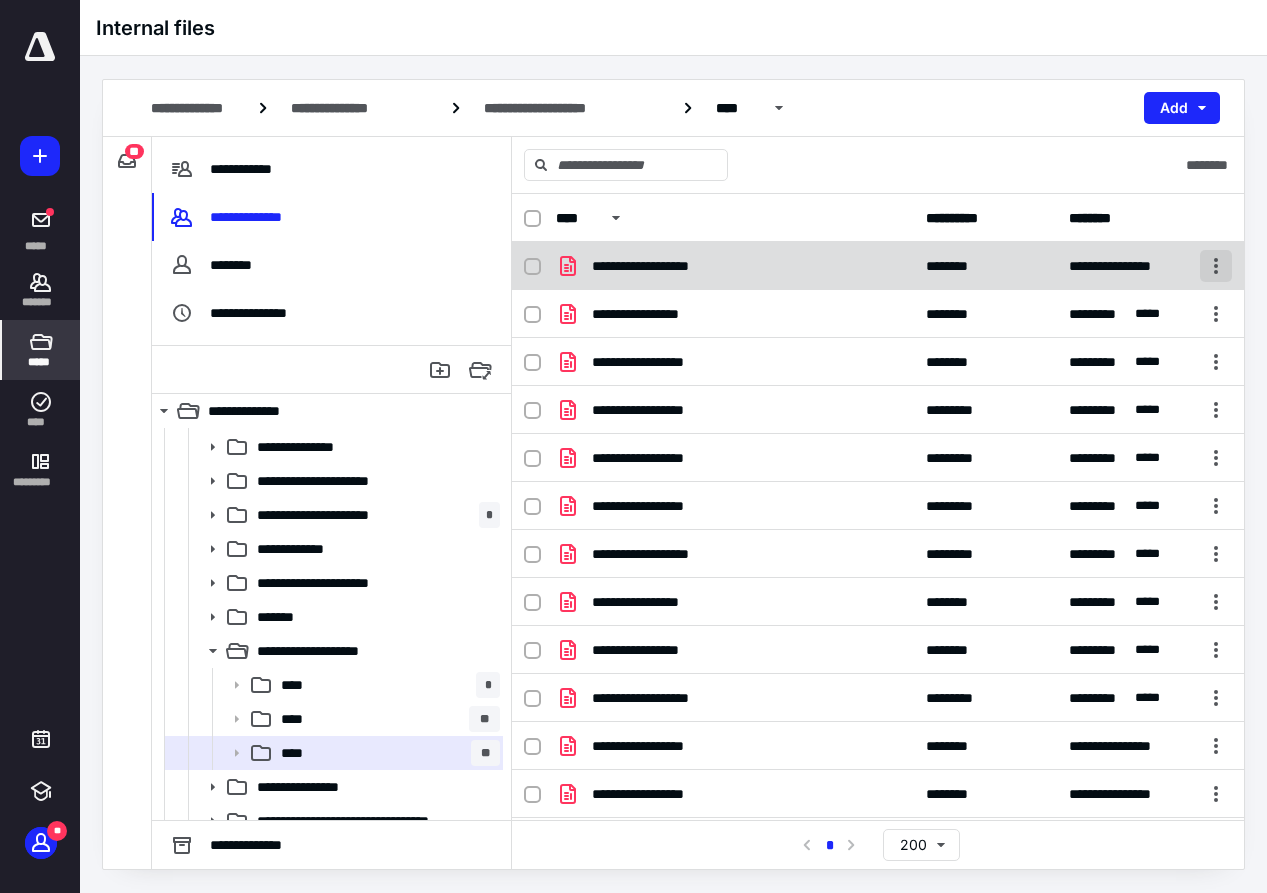 click at bounding box center (1216, 266) 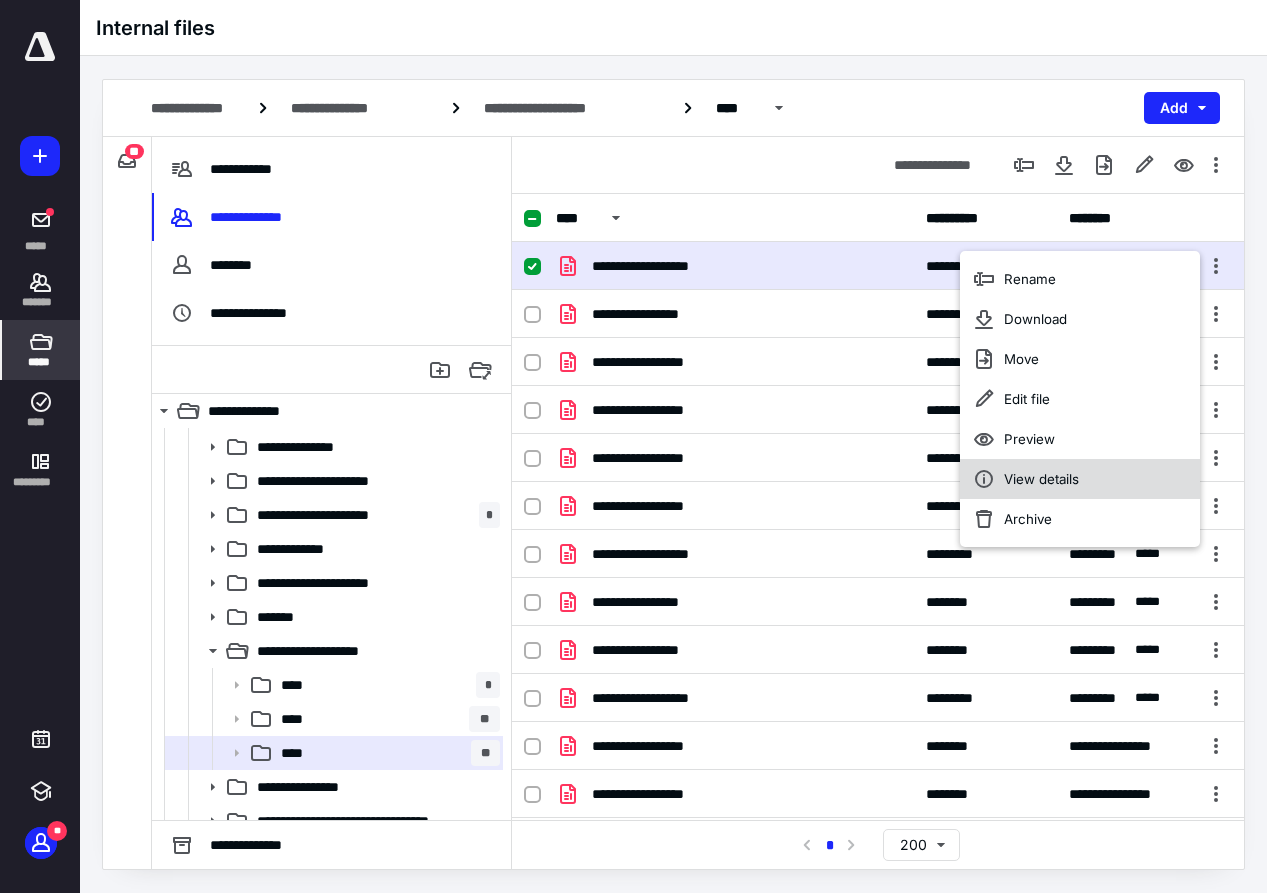 click on "View details" at bounding box center [1080, 479] 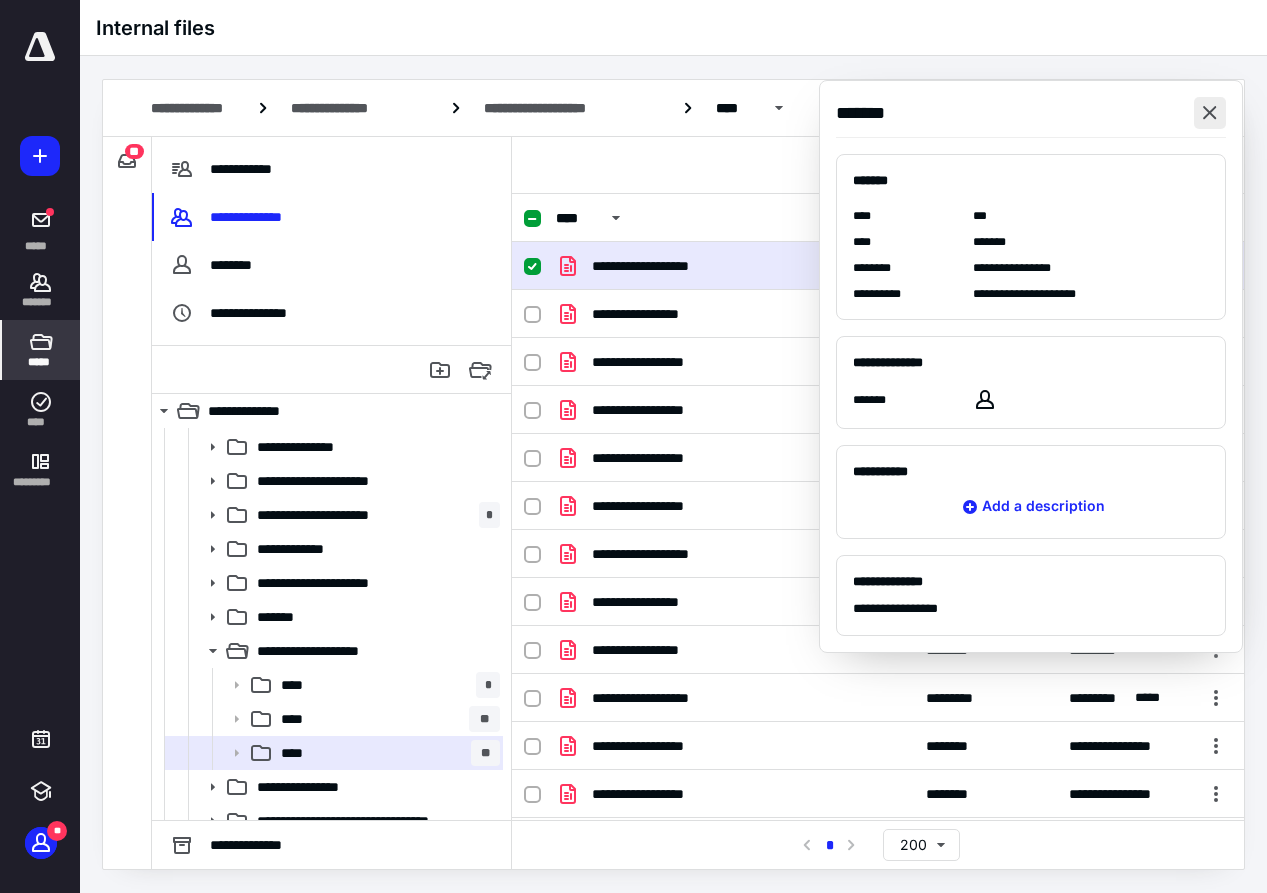 click at bounding box center [1210, 113] 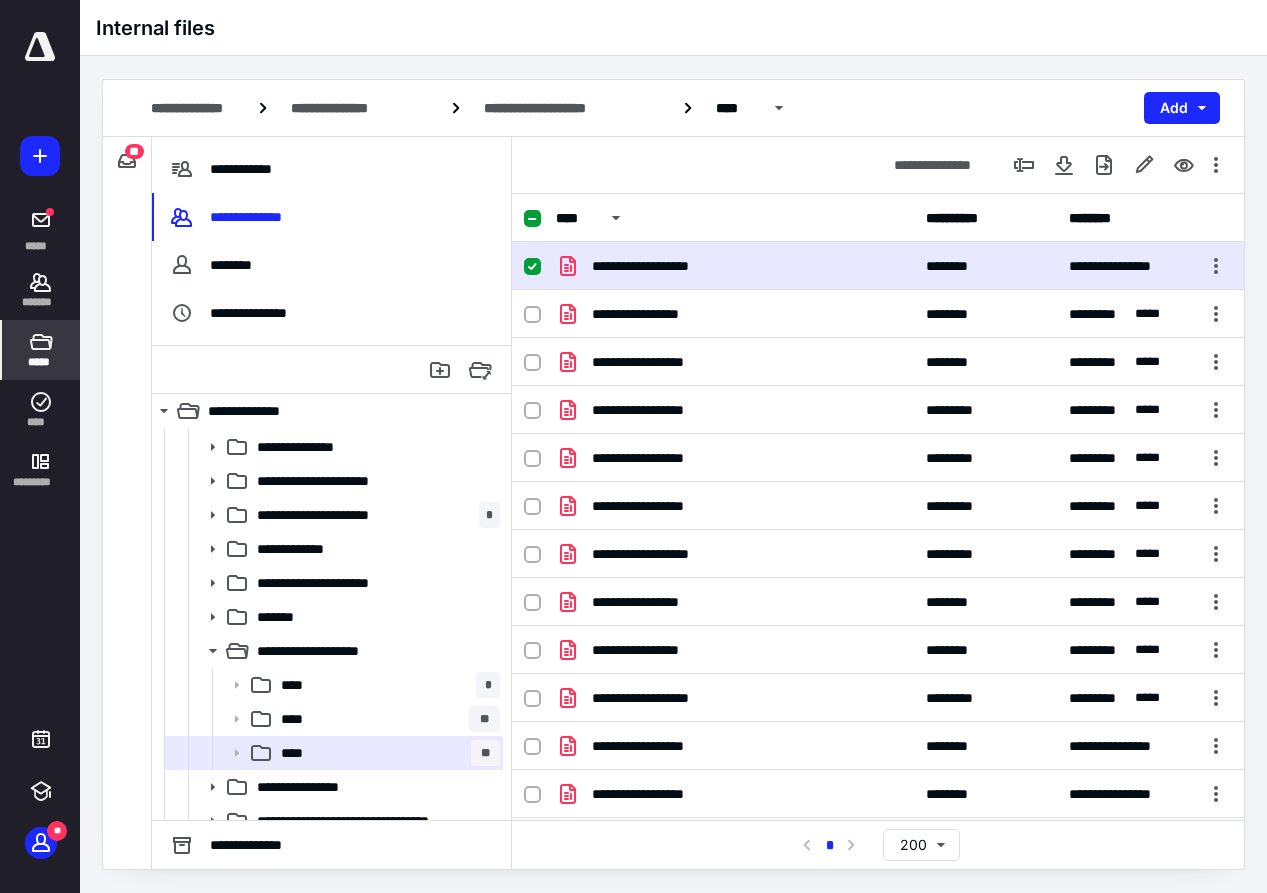 click 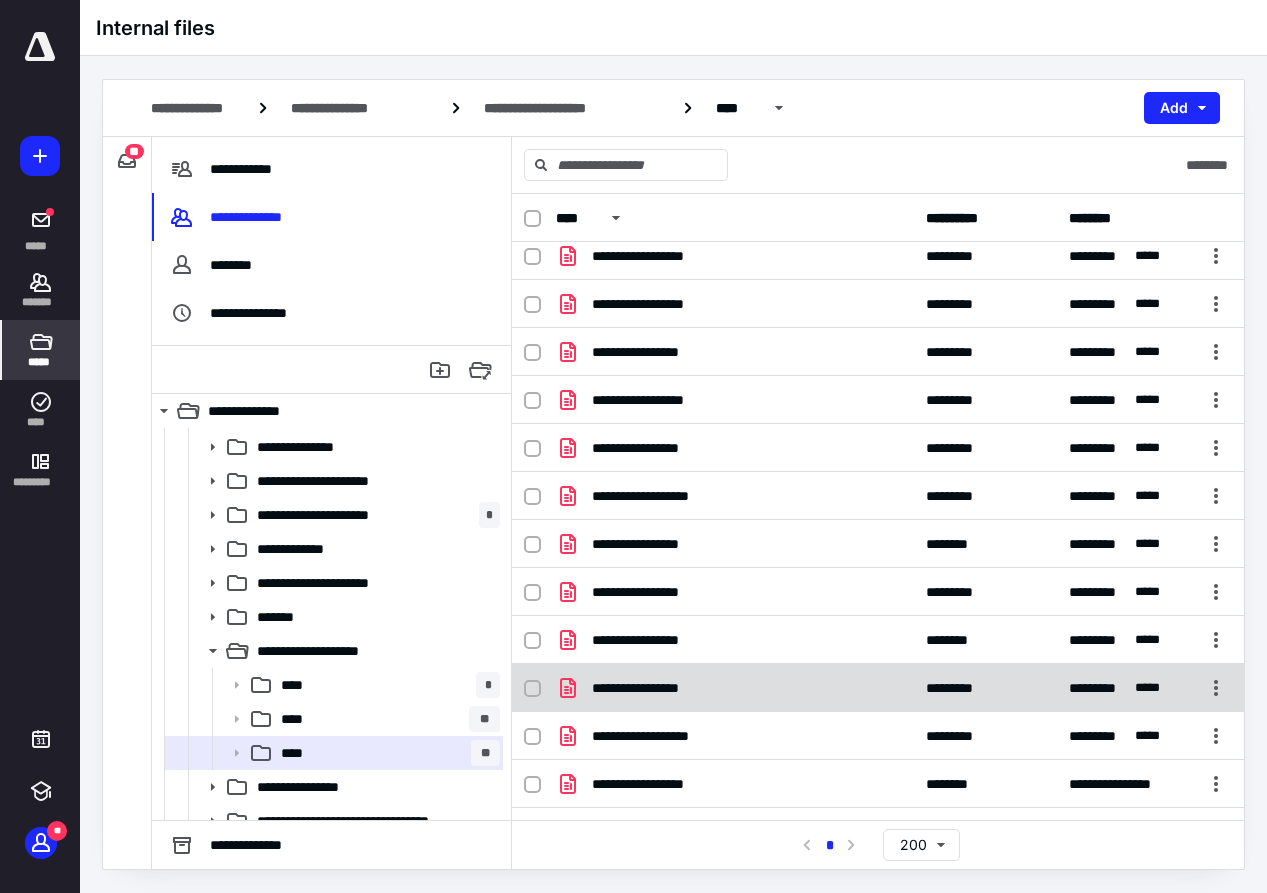 scroll, scrollTop: 286, scrollLeft: 0, axis: vertical 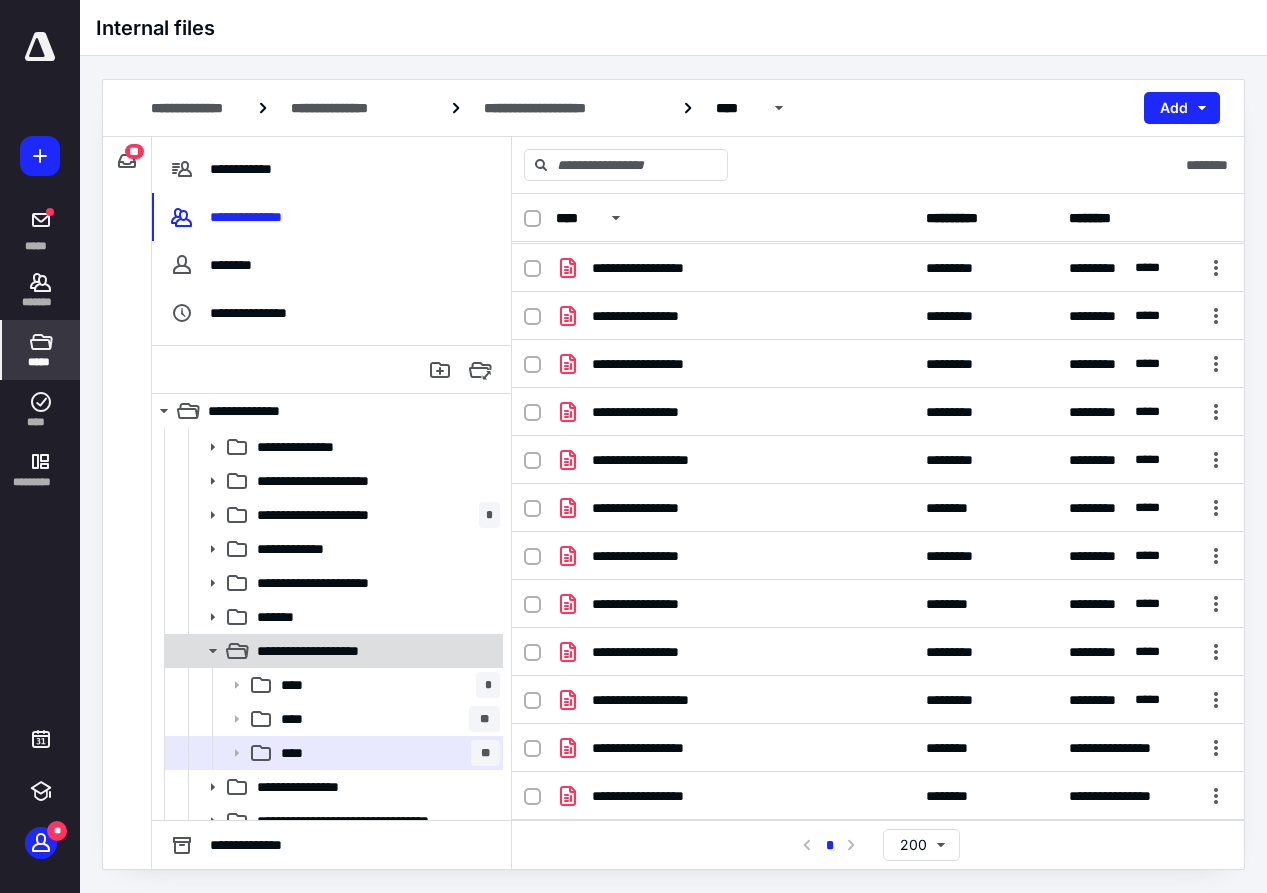 click 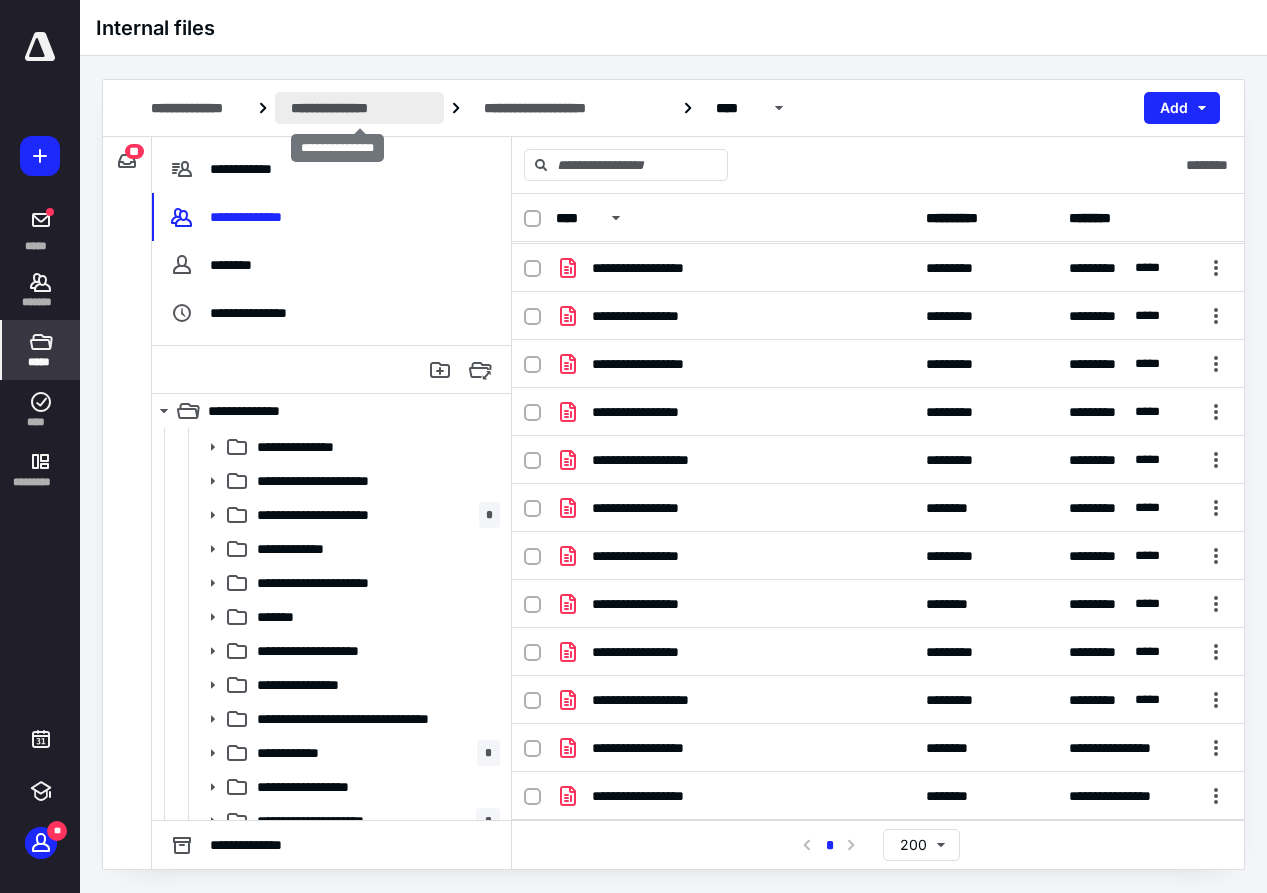 click on "**********" at bounding box center [359, 108] 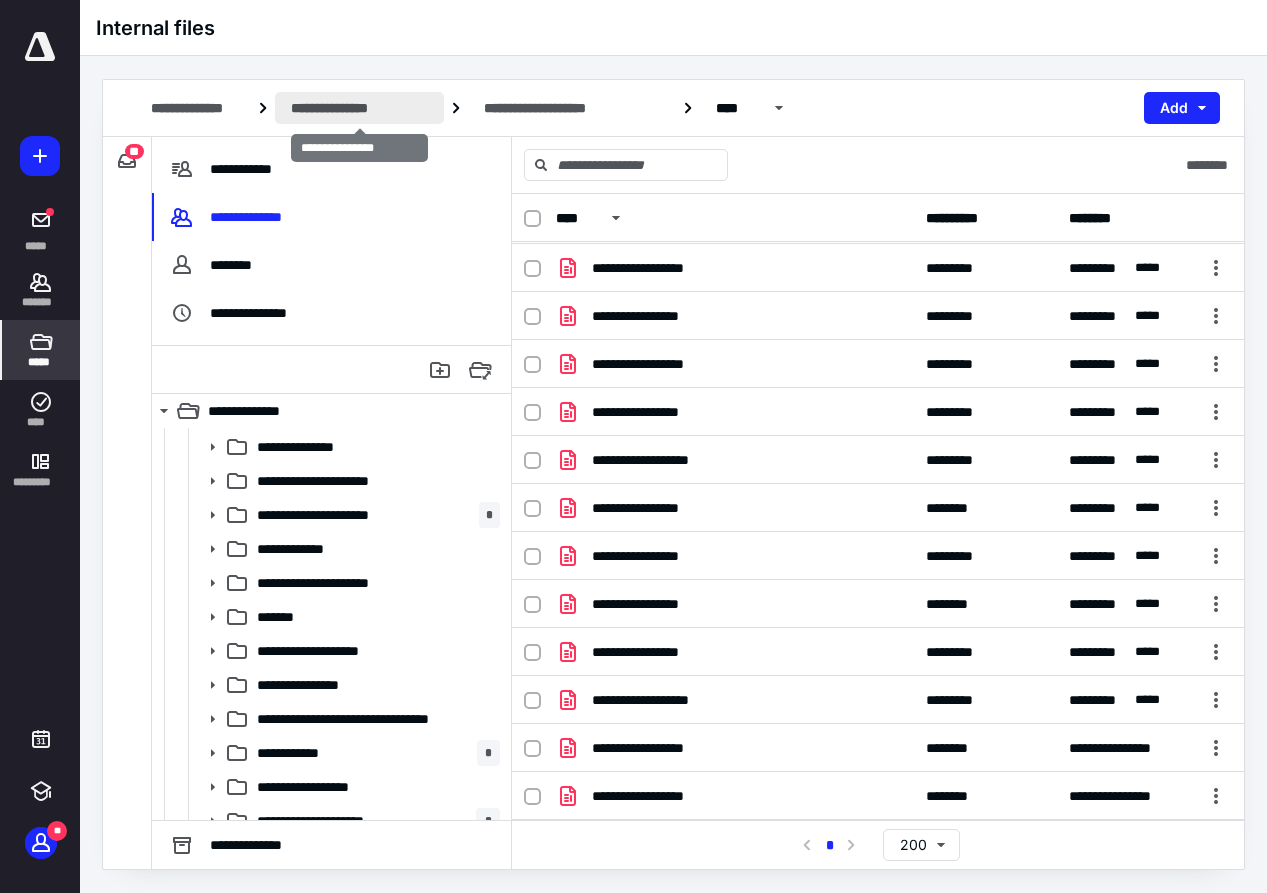 scroll, scrollTop: 0, scrollLeft: 0, axis: both 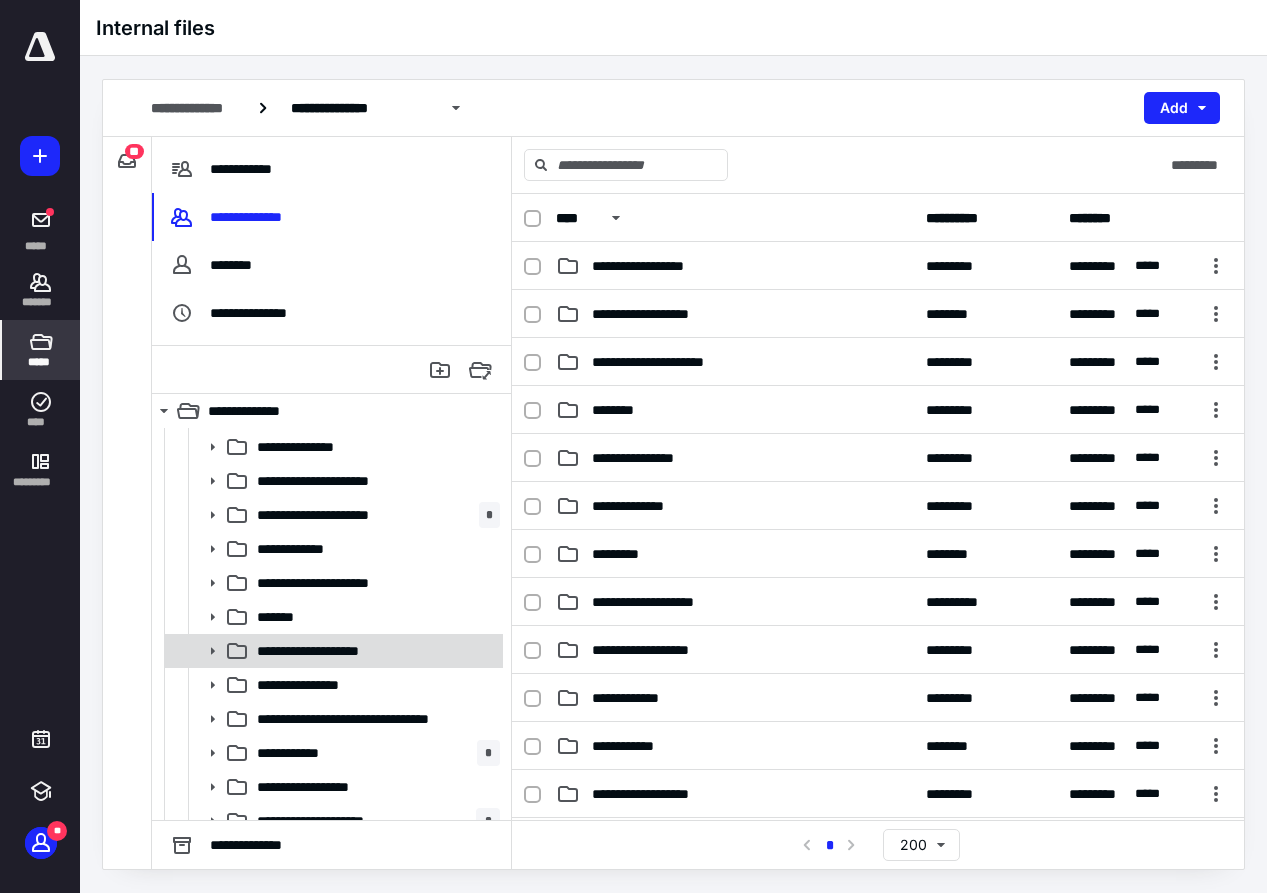 click on "**********" at bounding box center [344, 651] 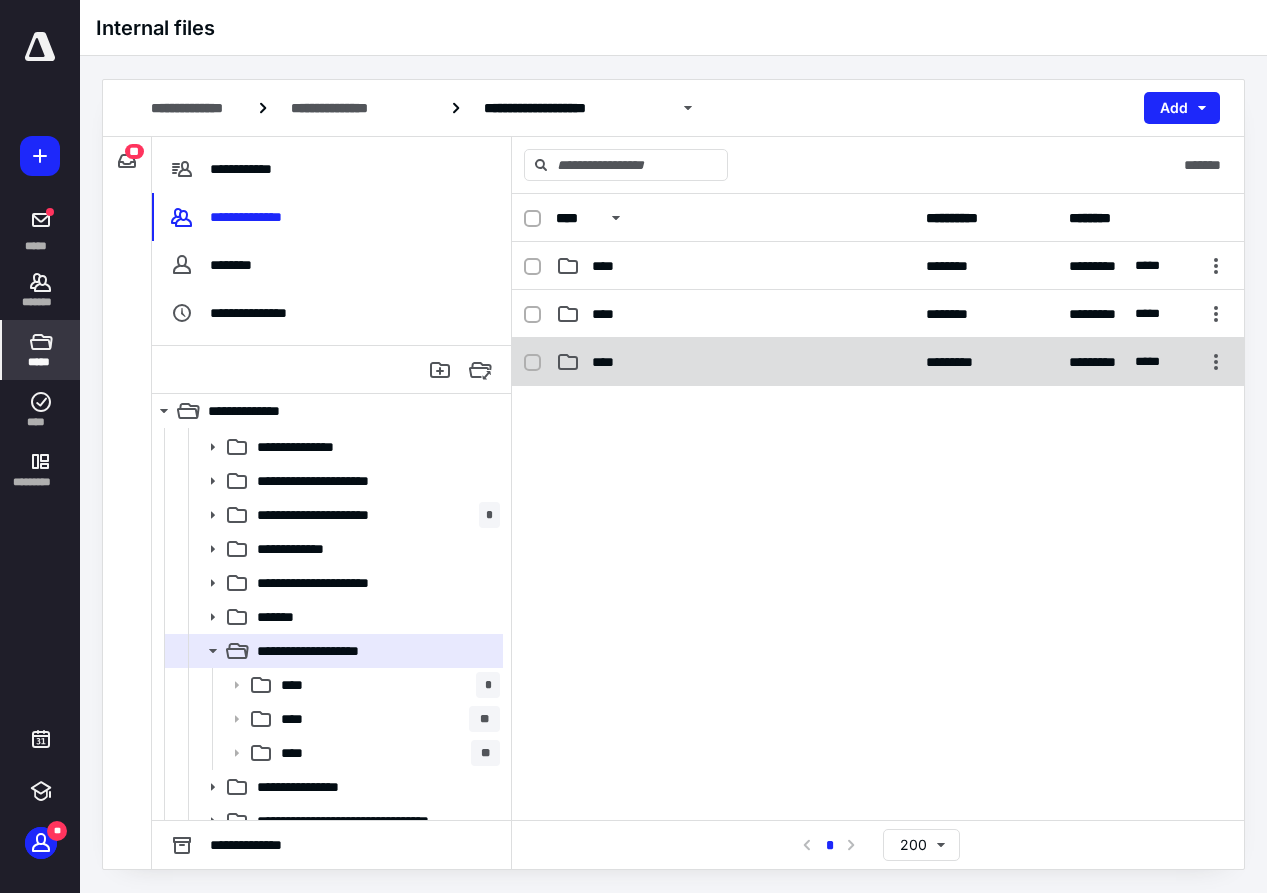 click on "****" at bounding box center (609, 362) 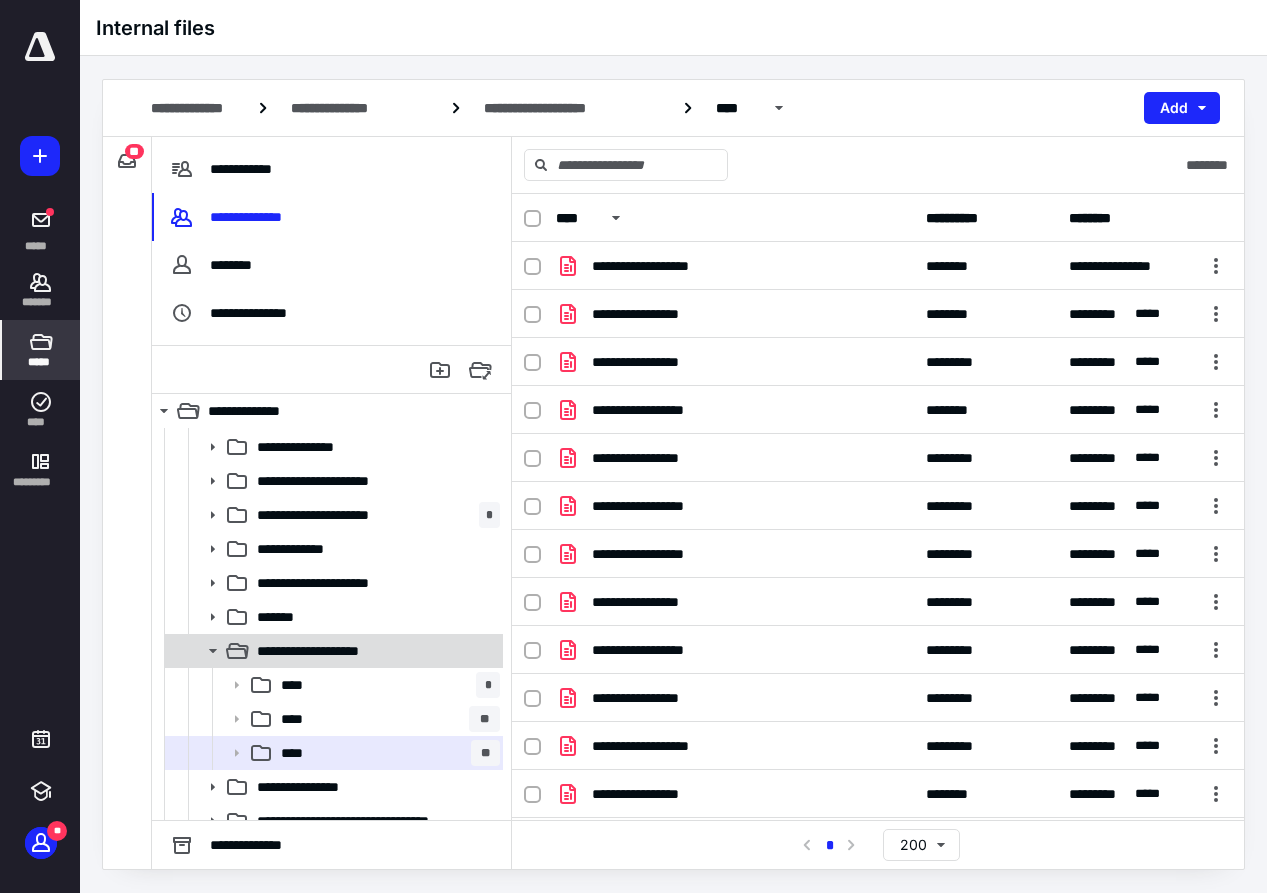 click 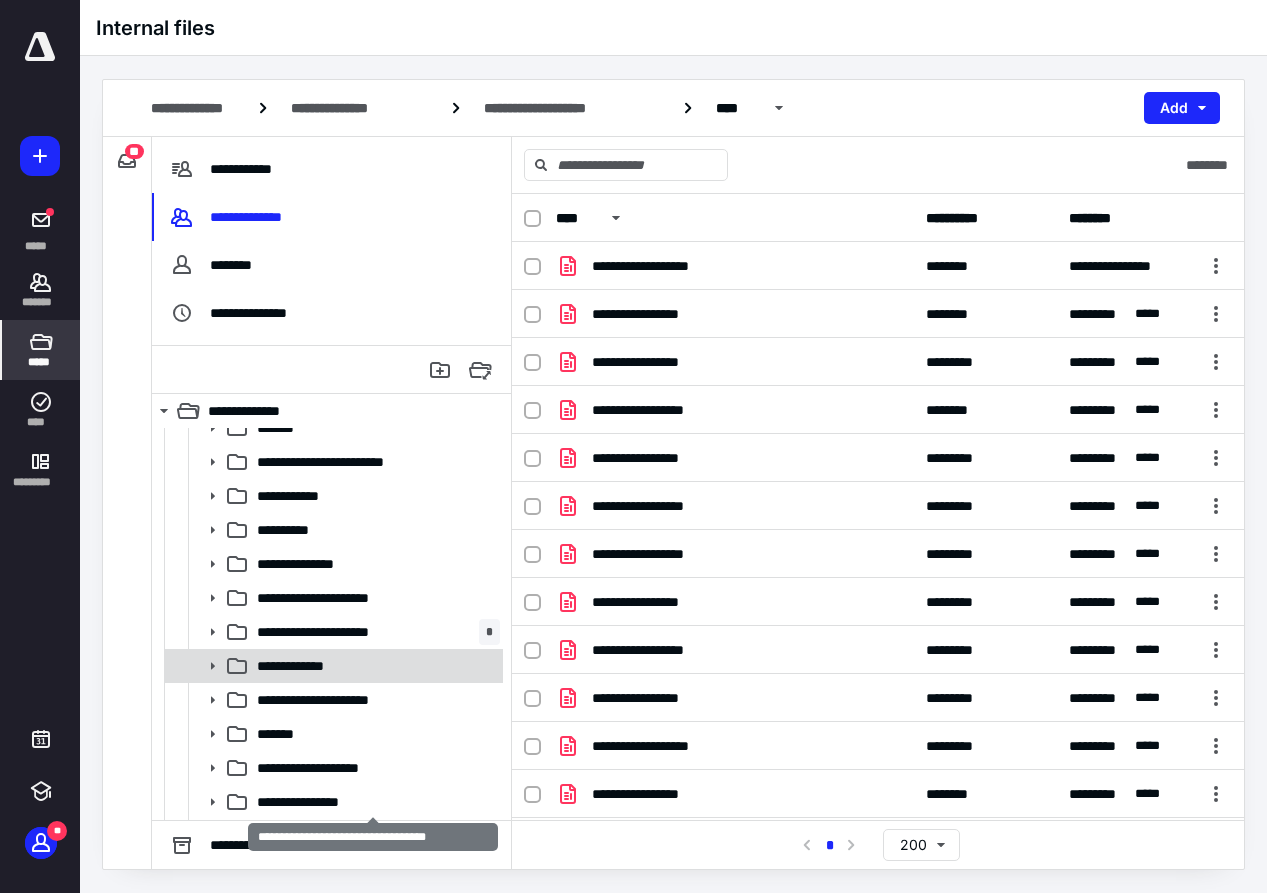 scroll, scrollTop: 1600, scrollLeft: 0, axis: vertical 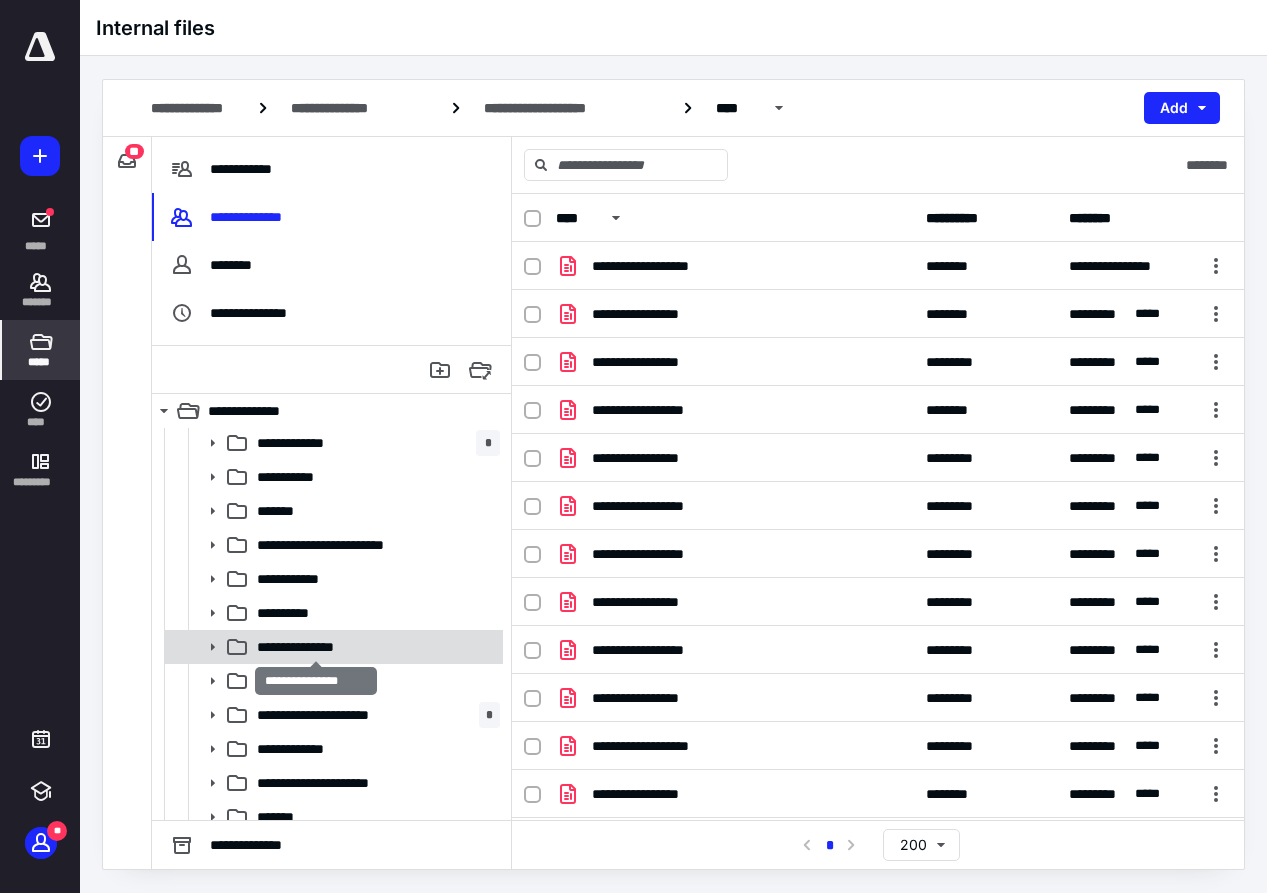click on "**********" at bounding box center (316, 647) 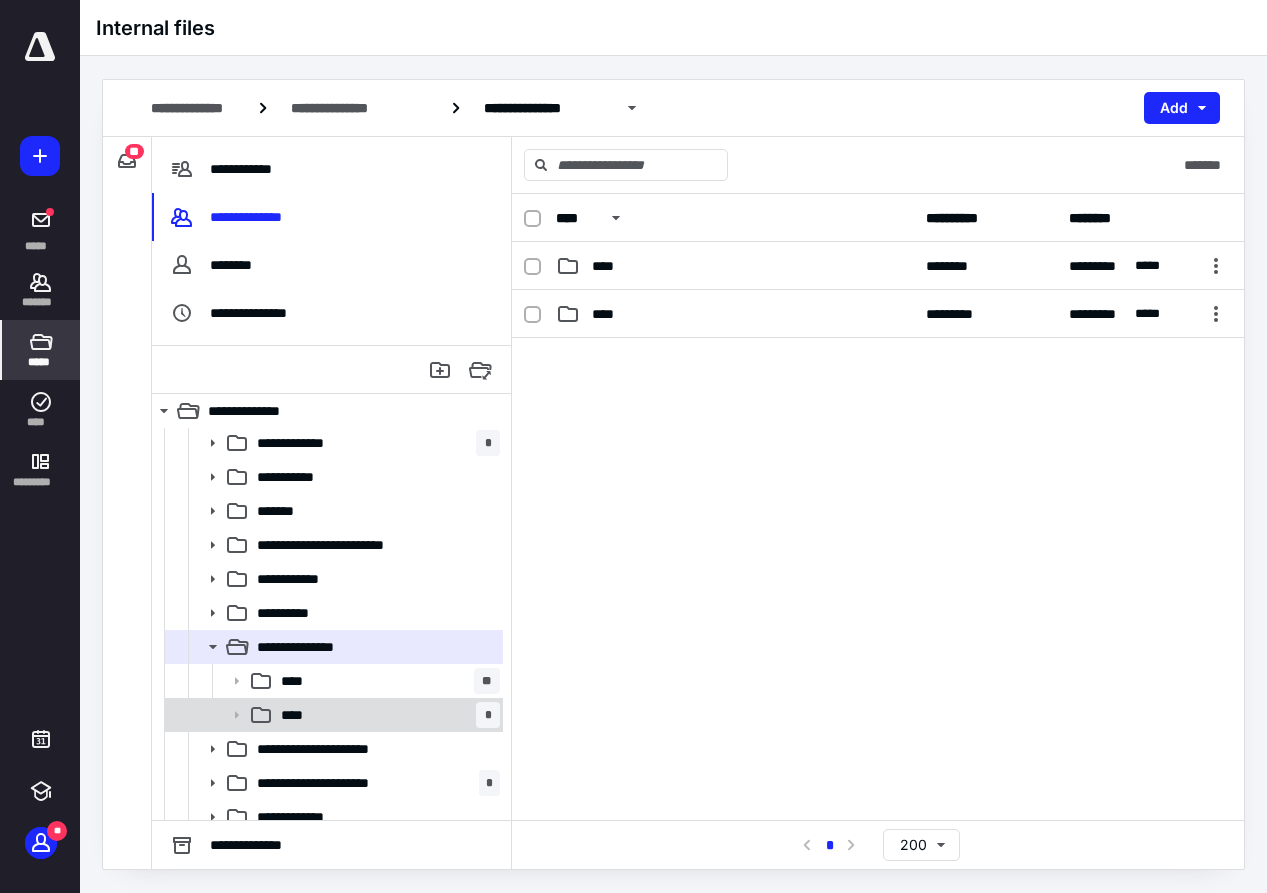 click on "**** *" at bounding box center [386, 715] 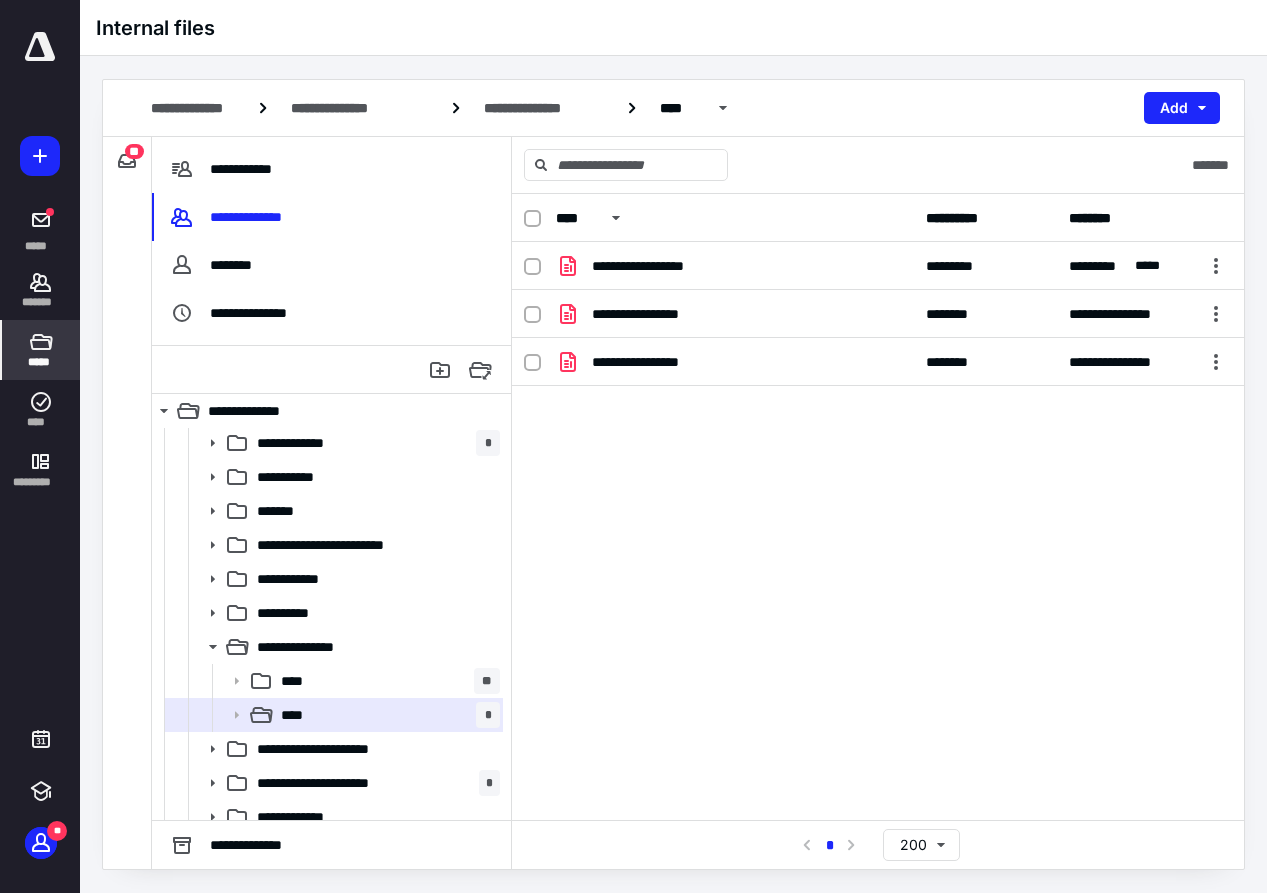 click on "**********" at bounding box center [878, 392] 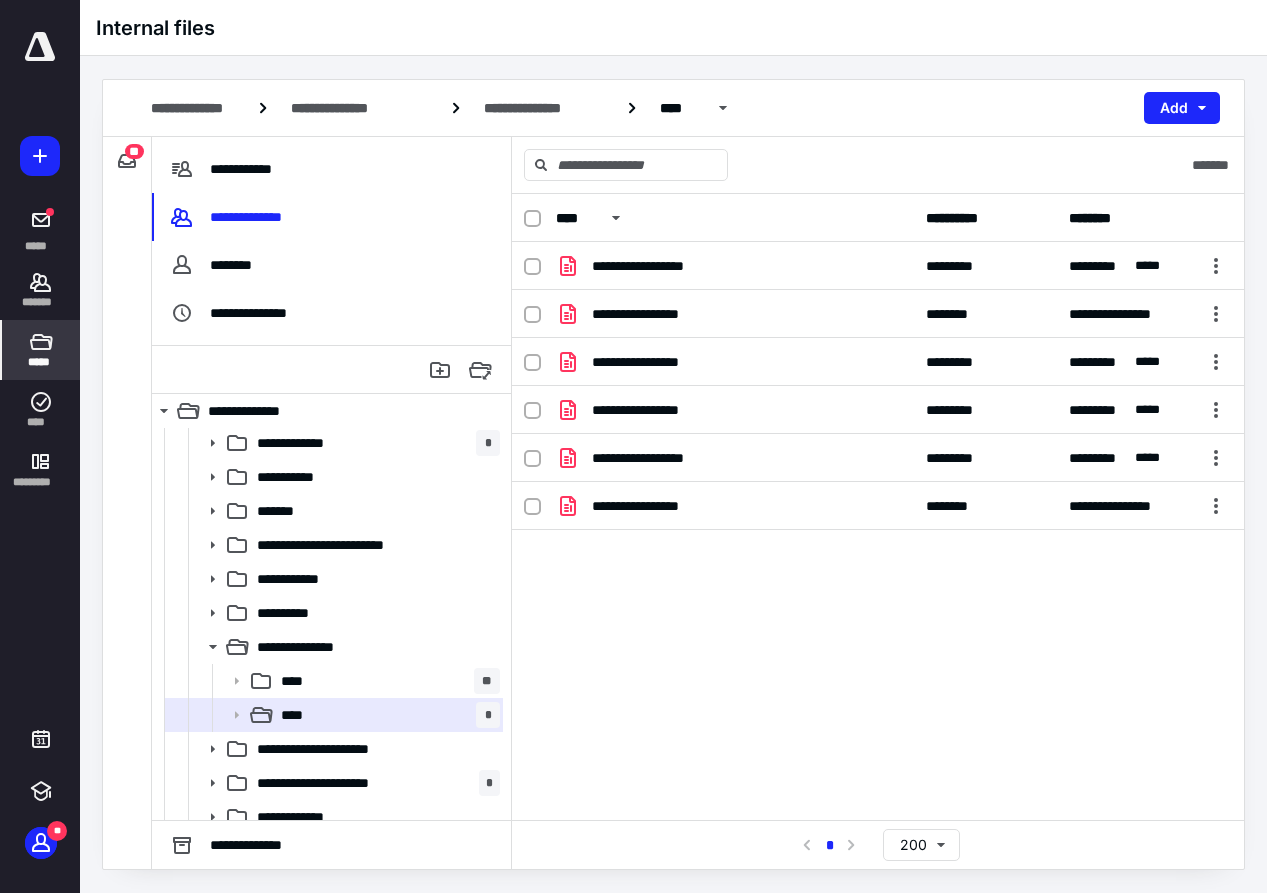 click on "**********" at bounding box center [878, 507] 